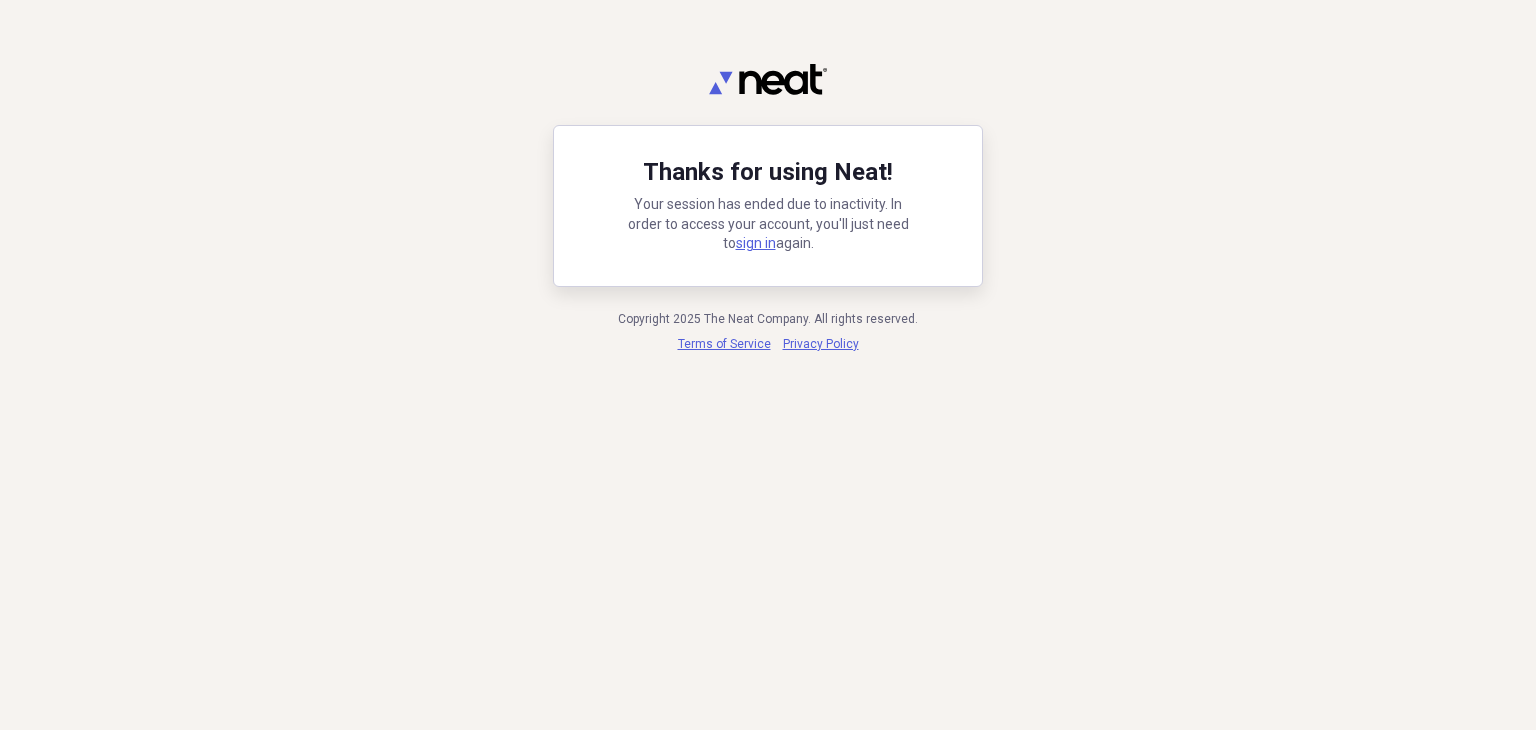scroll, scrollTop: 0, scrollLeft: 0, axis: both 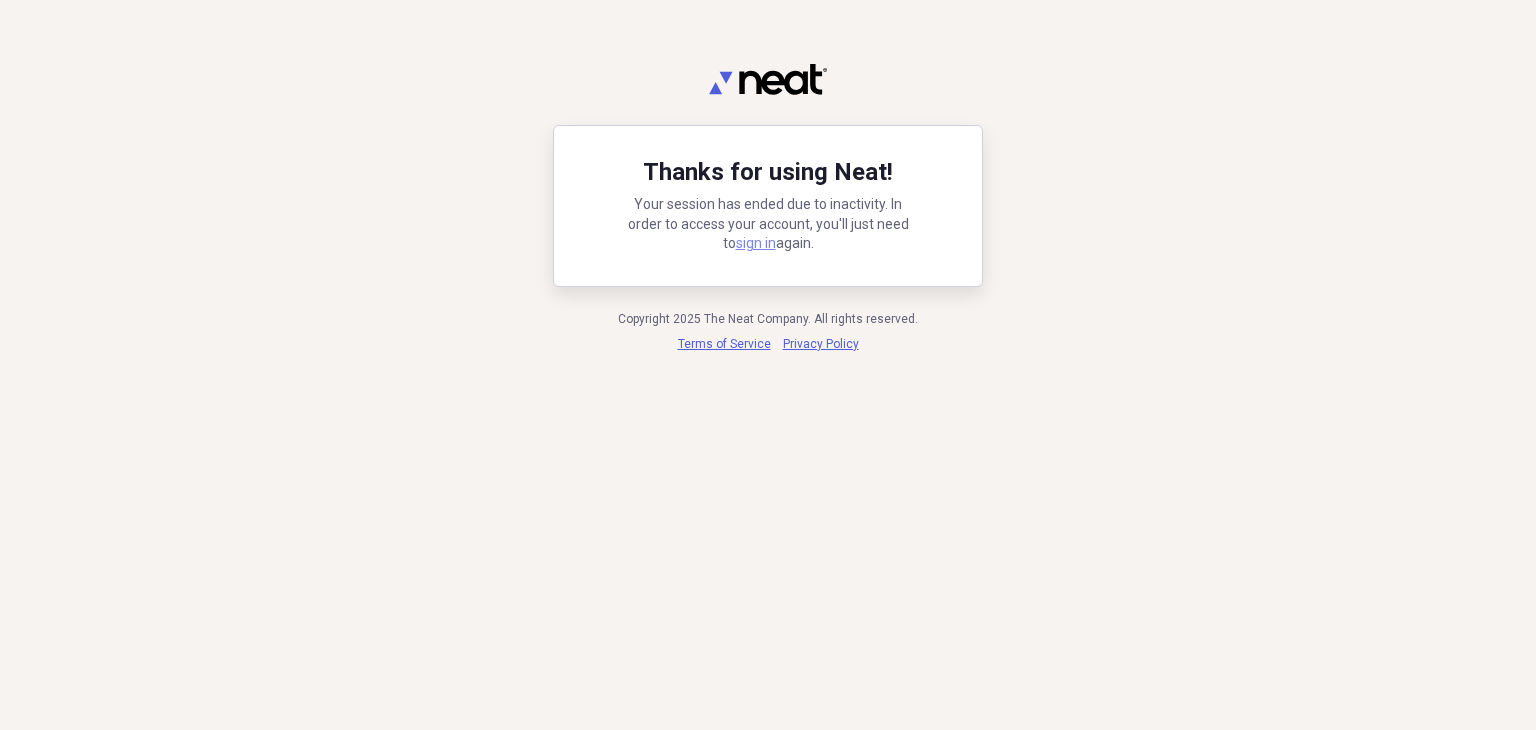 click on "sign in" at bounding box center [756, 243] 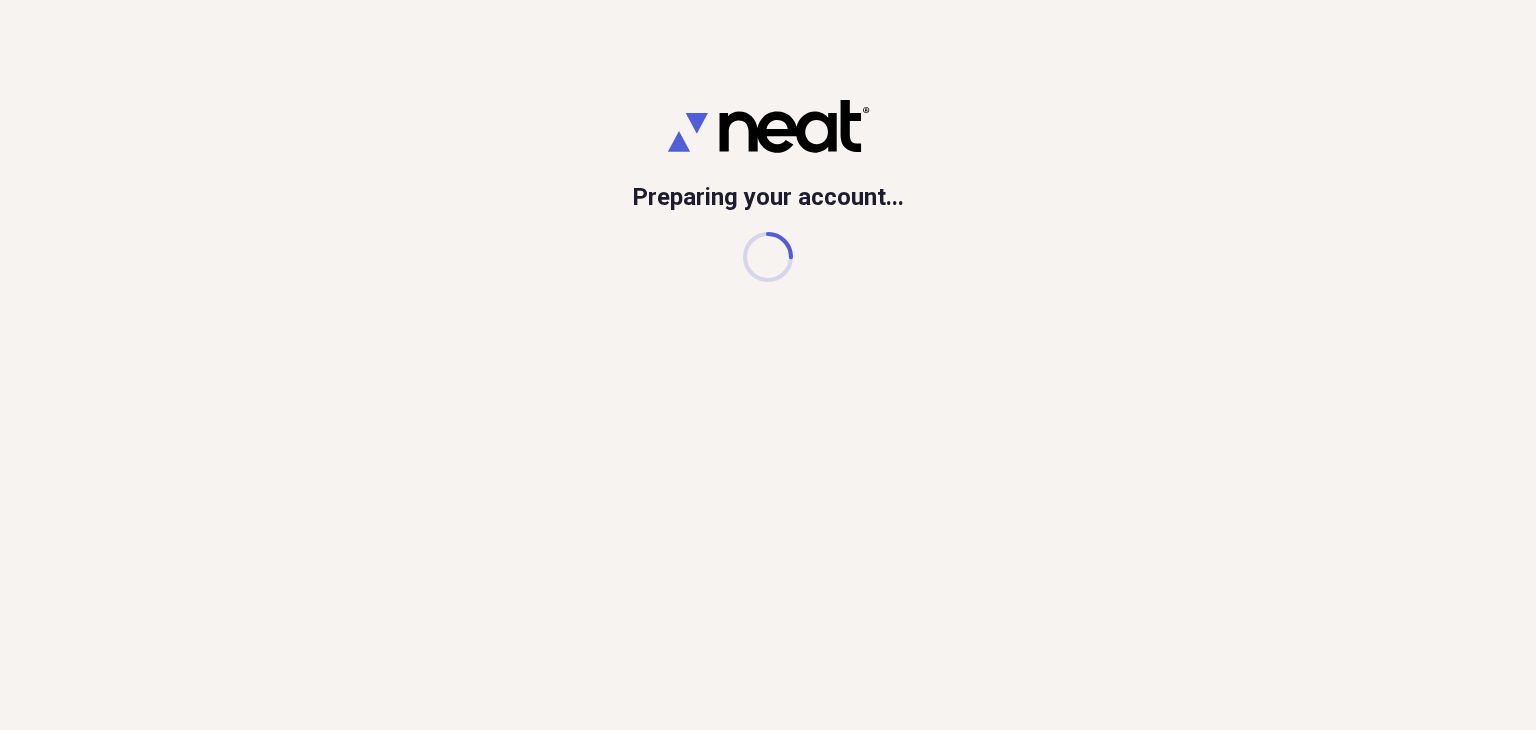 scroll, scrollTop: 0, scrollLeft: 0, axis: both 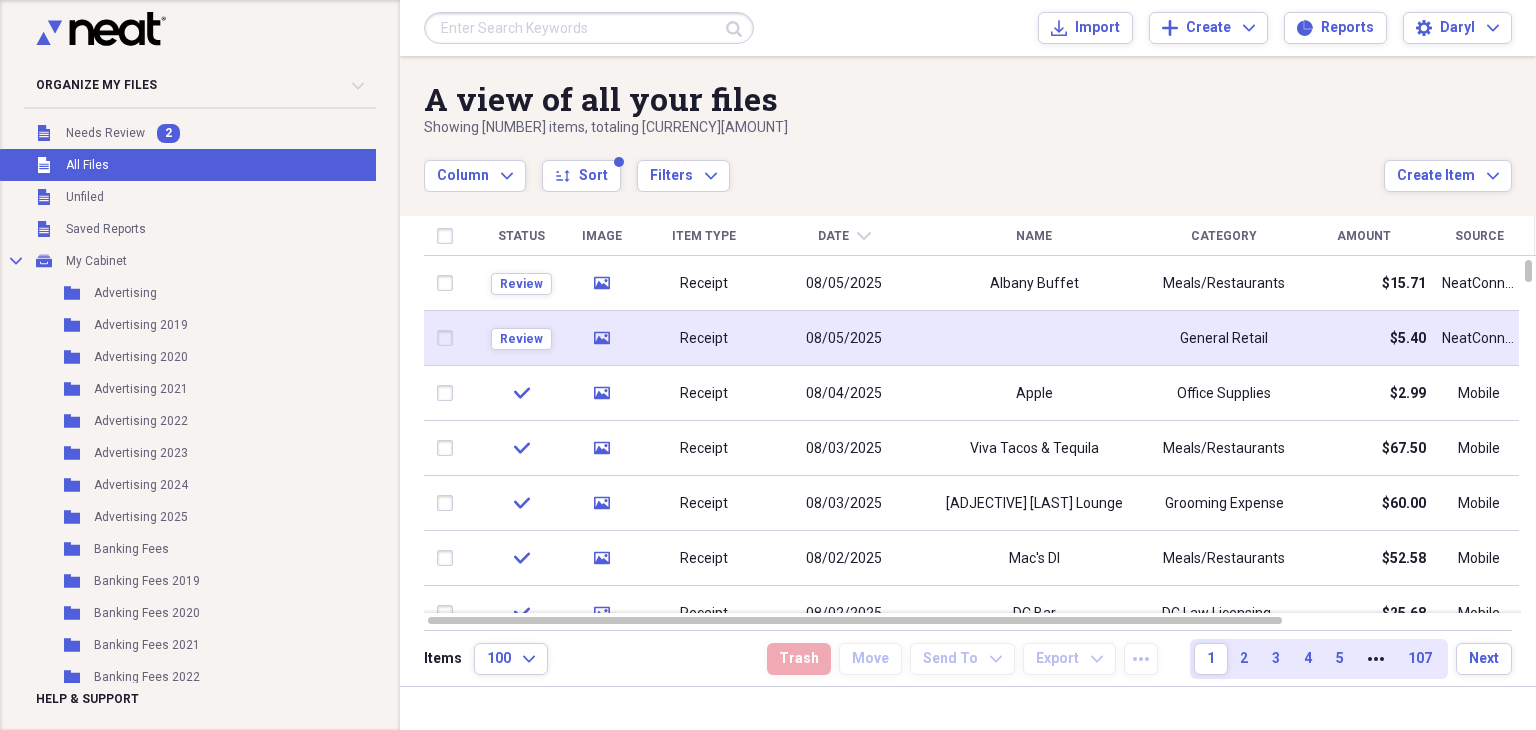 click on "Receipt" at bounding box center (704, 338) 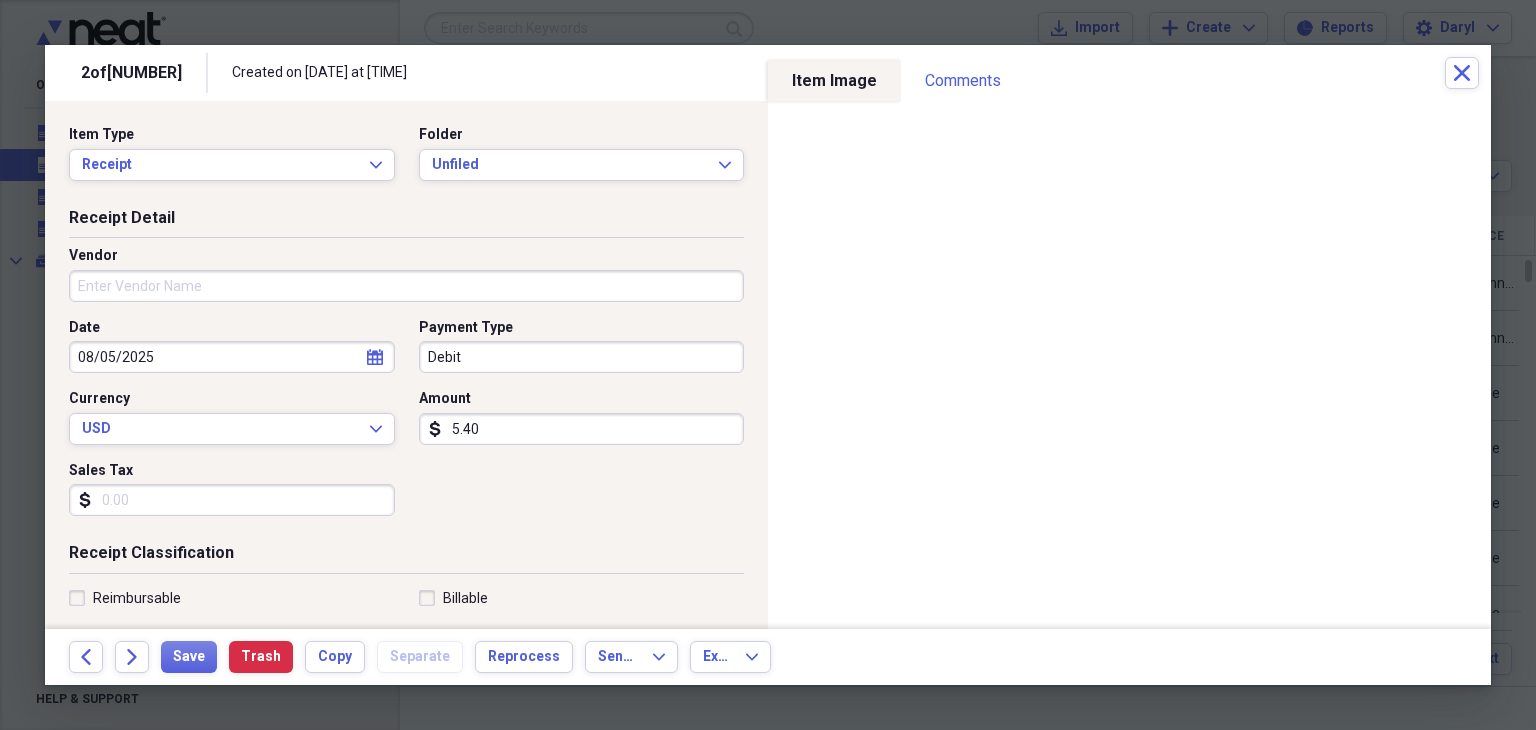 click on "Debit" at bounding box center (582, 357) 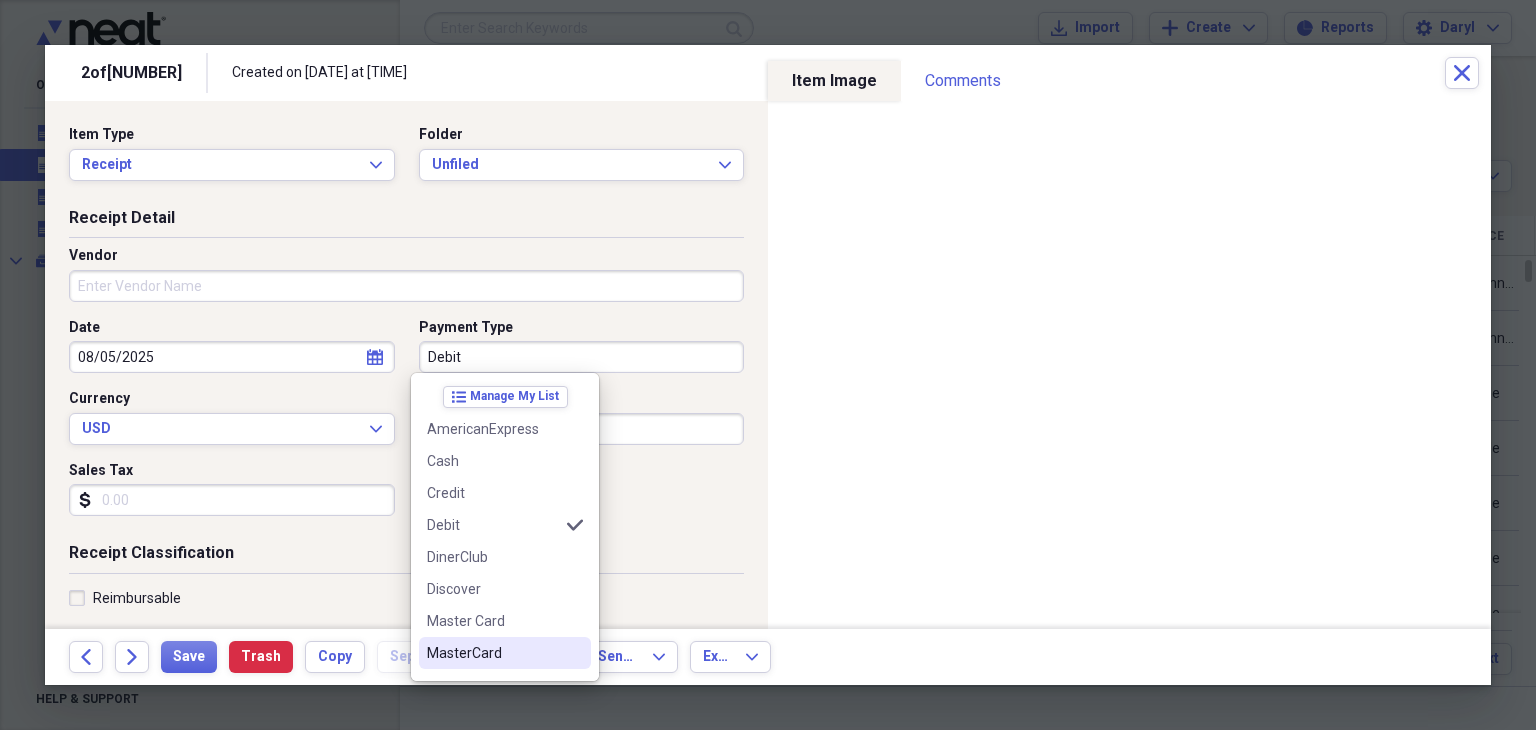 click on "MasterCard" at bounding box center (493, 653) 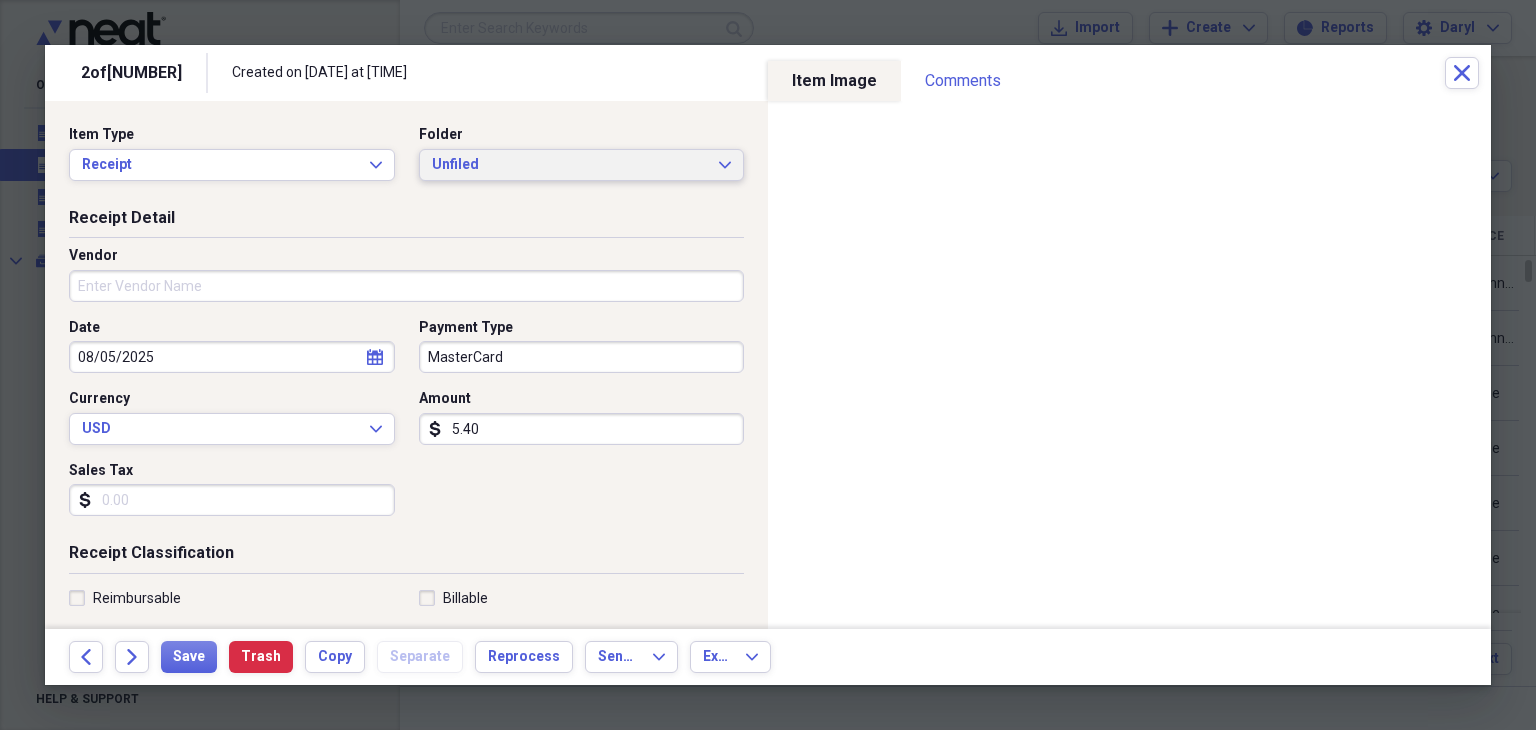 click on "Unfiled" at bounding box center [570, 165] 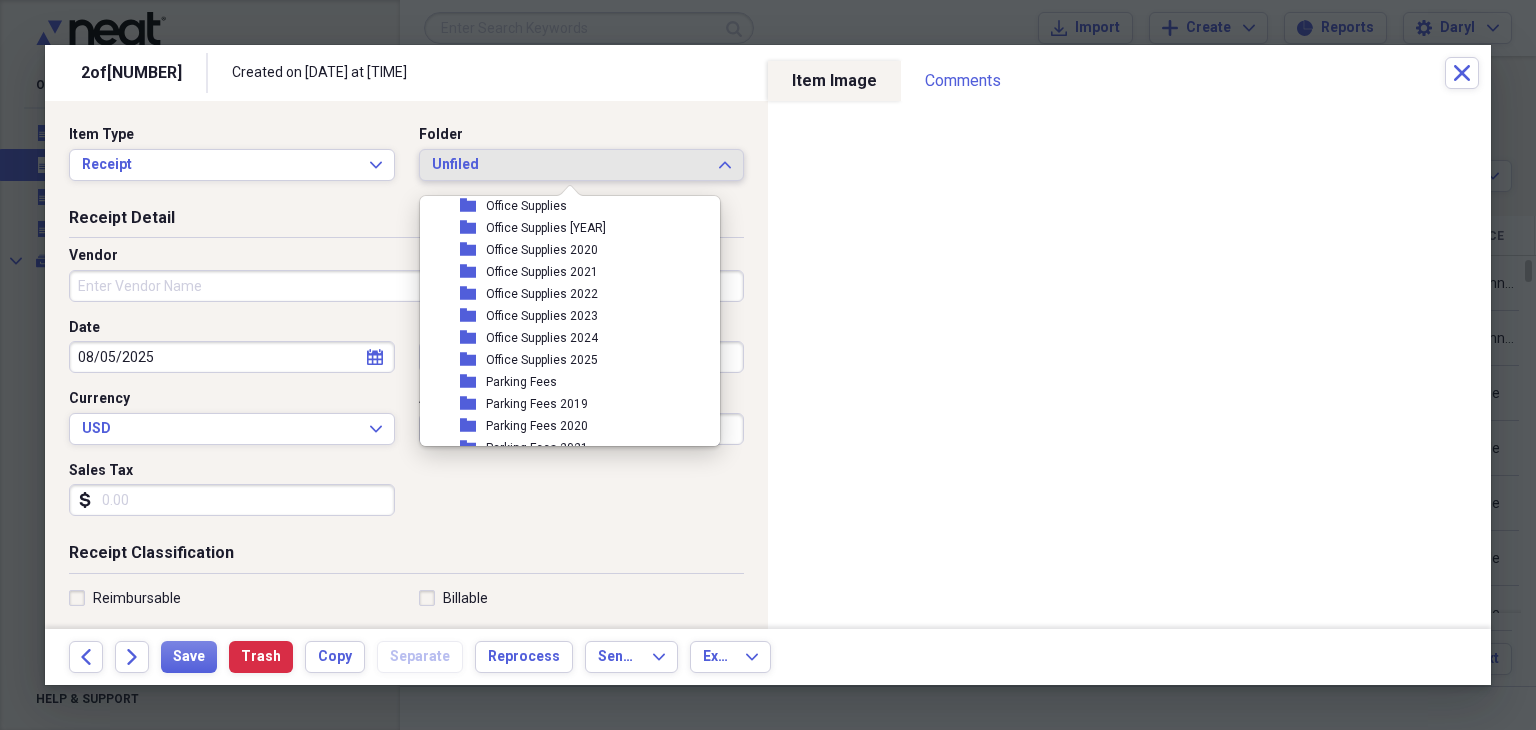 scroll, scrollTop: 4700, scrollLeft: 0, axis: vertical 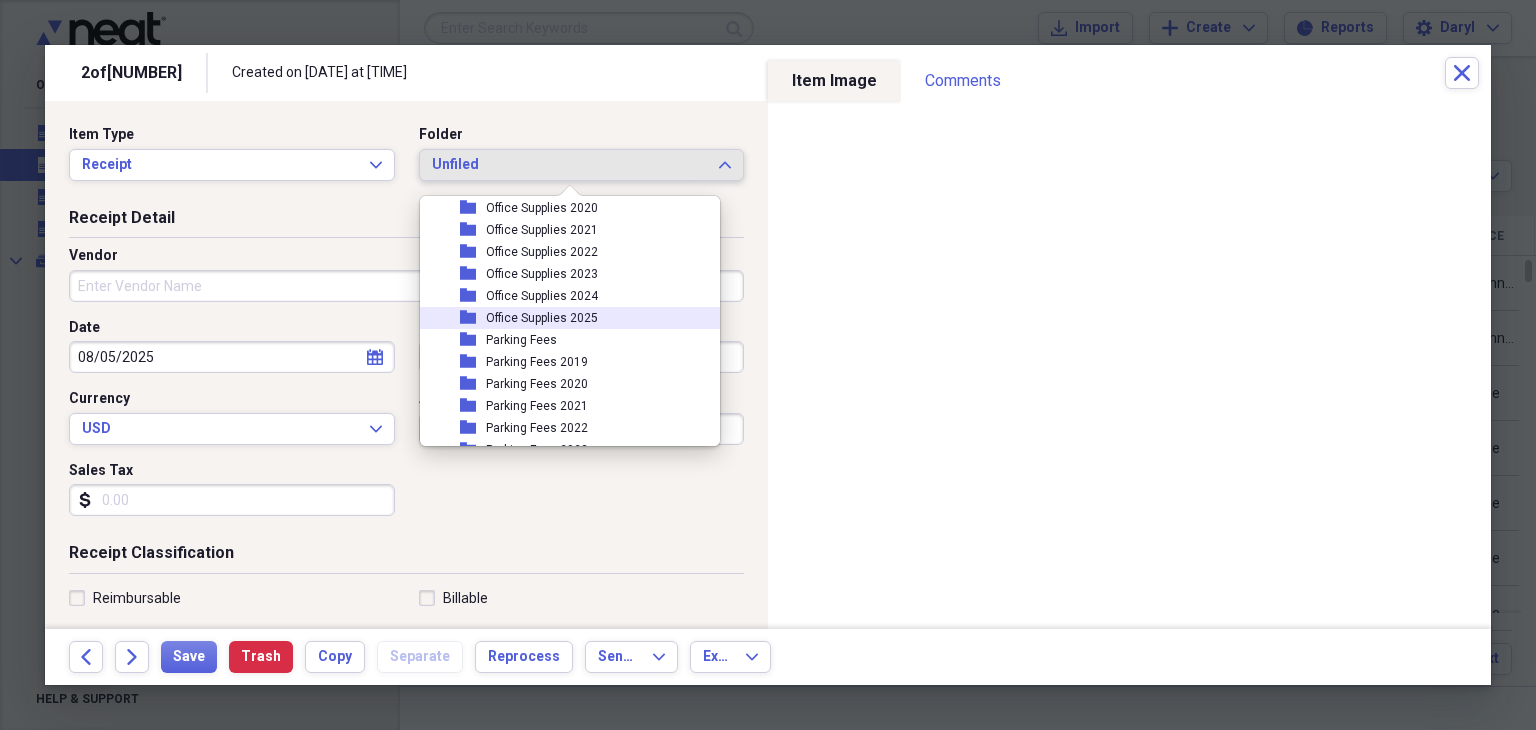 click on "folder Office Supplies [YEAR]" at bounding box center [562, 318] 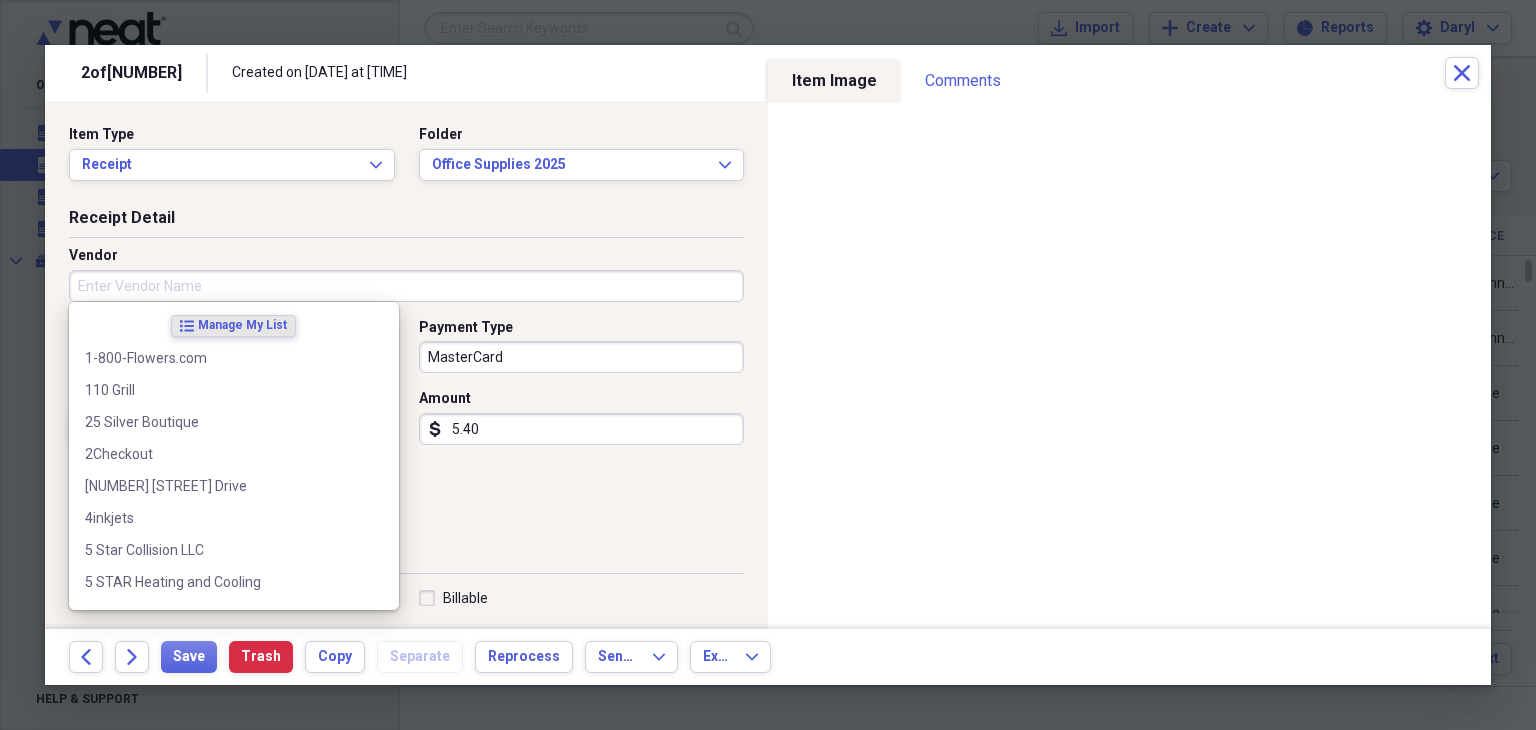 click on "Vendor" at bounding box center [406, 286] 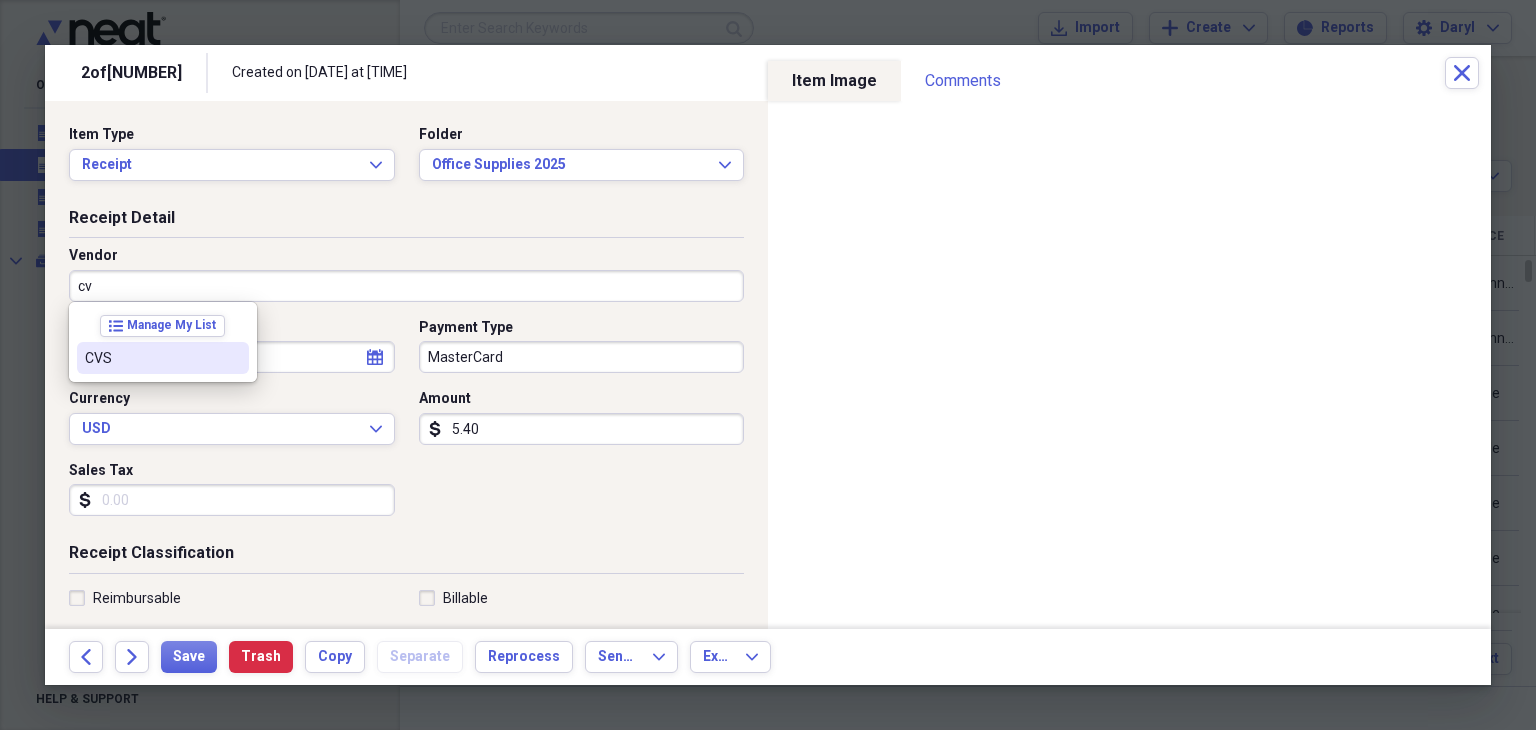 click on "CVS" at bounding box center [151, 358] 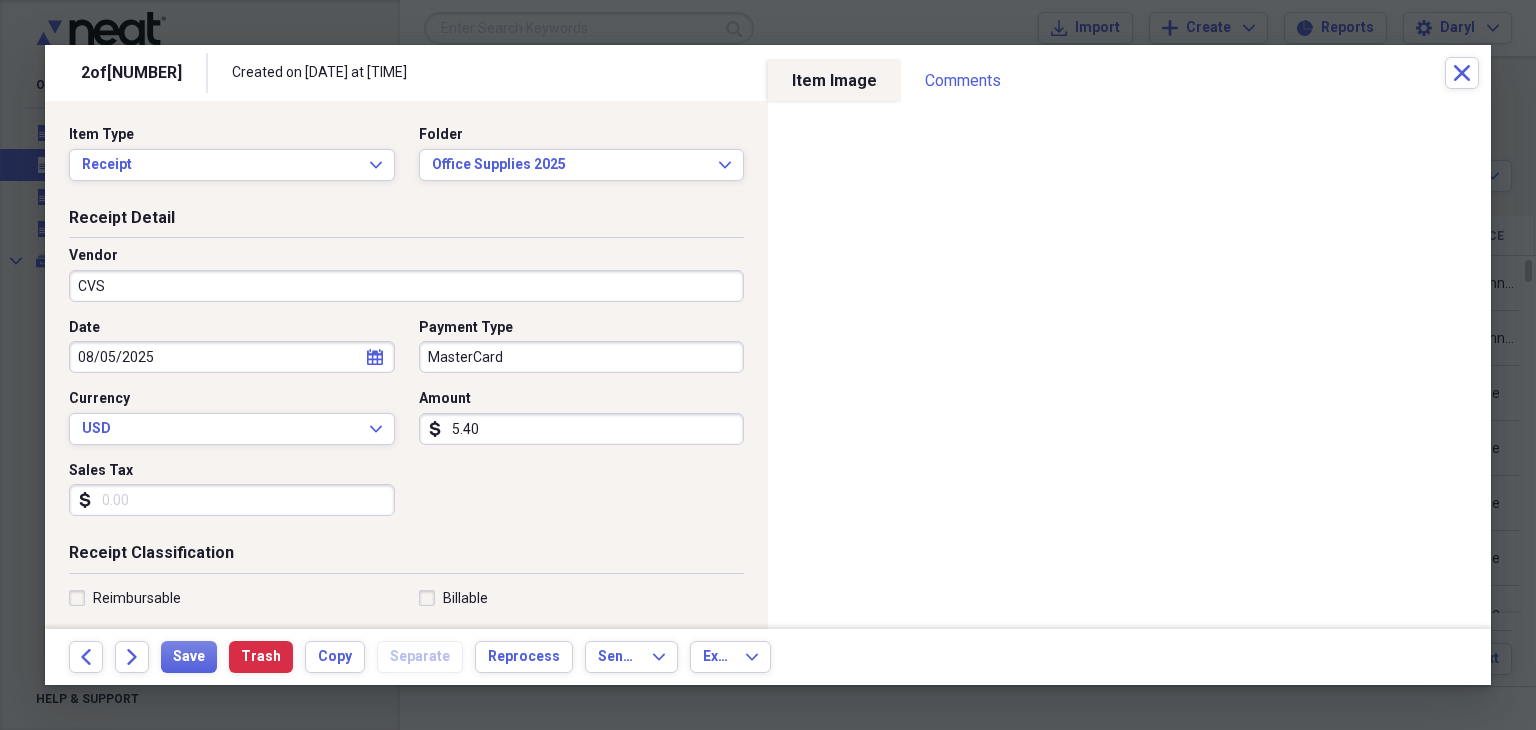 type on "Office Supplies" 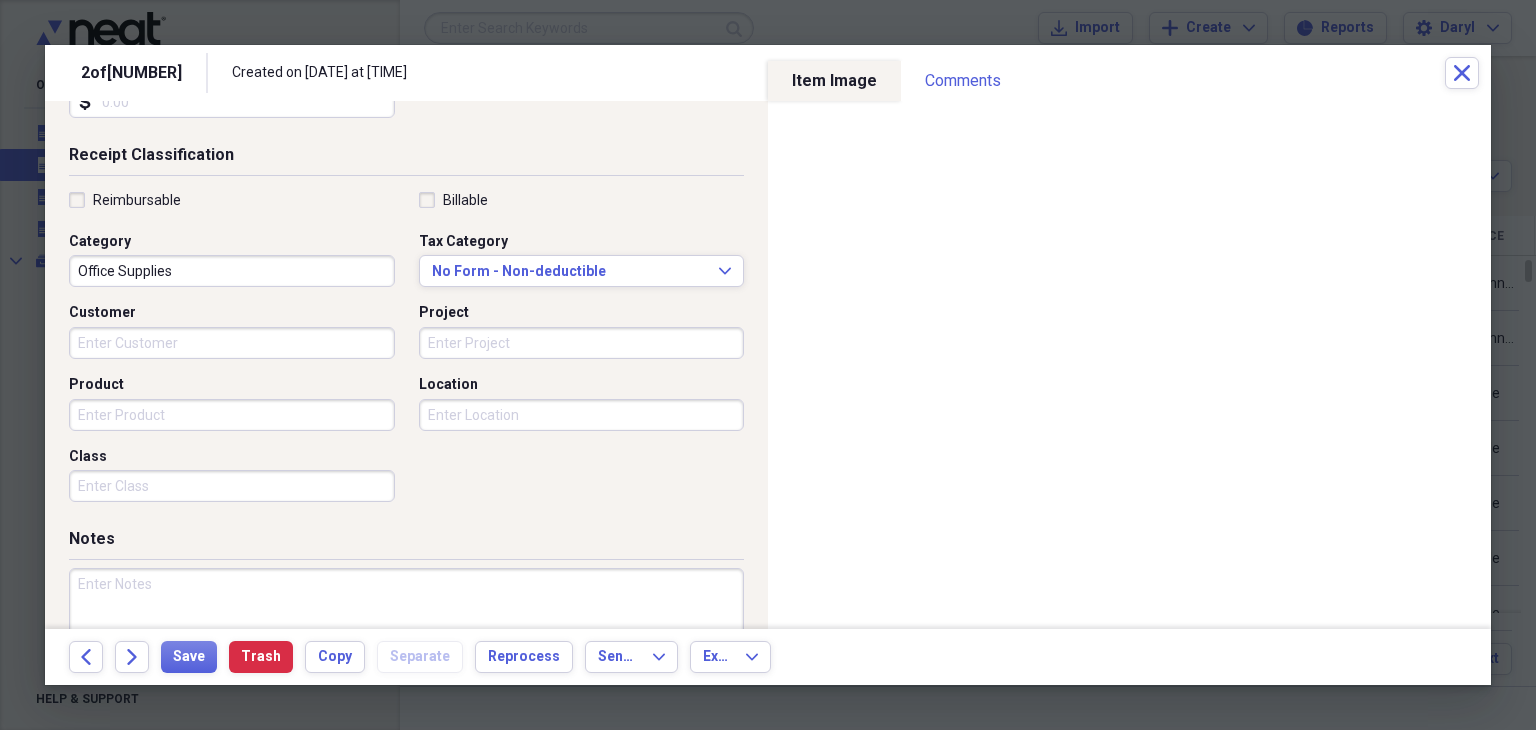 scroll, scrollTop: 400, scrollLeft: 0, axis: vertical 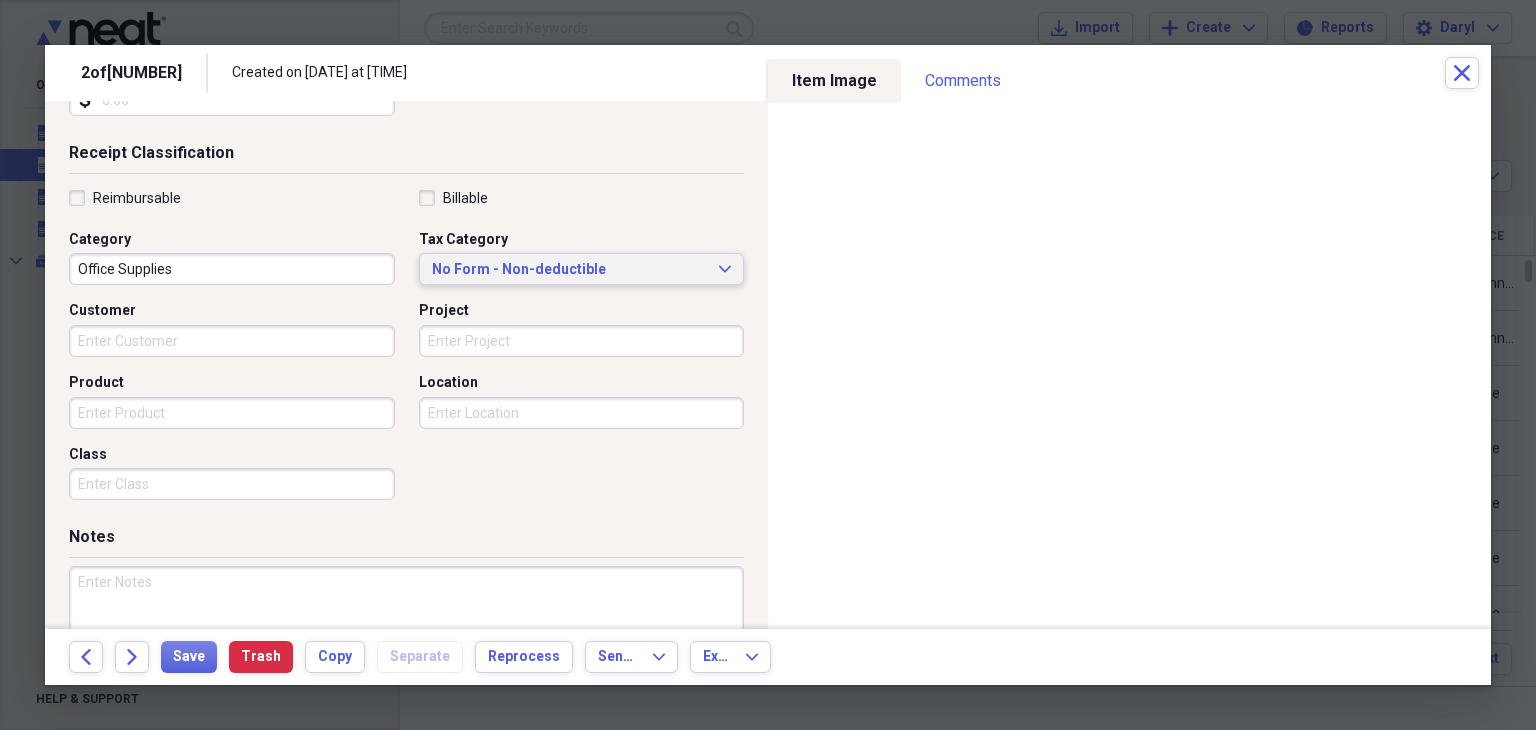 click on "No Form - Non-deductible" at bounding box center (570, 270) 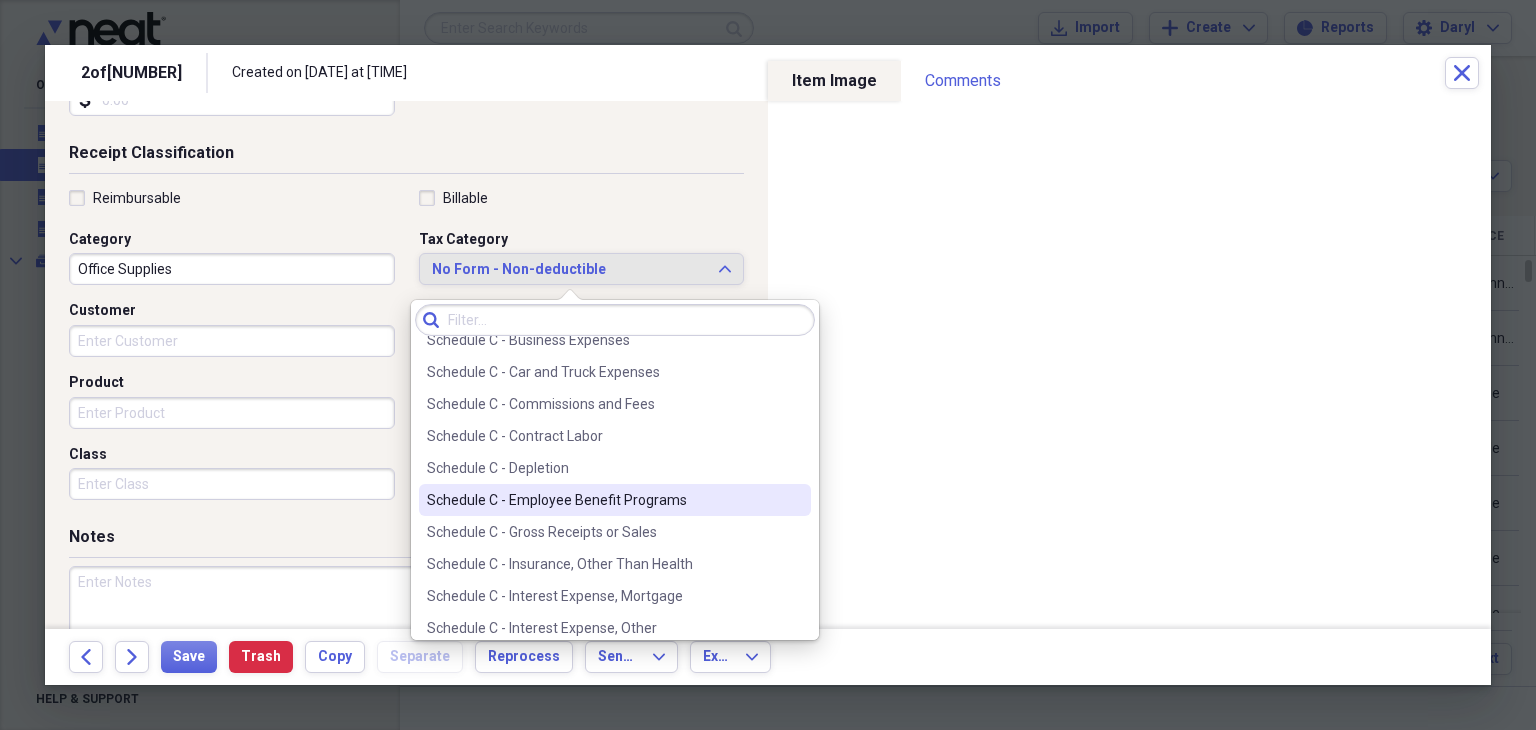 scroll, scrollTop: 4000, scrollLeft: 0, axis: vertical 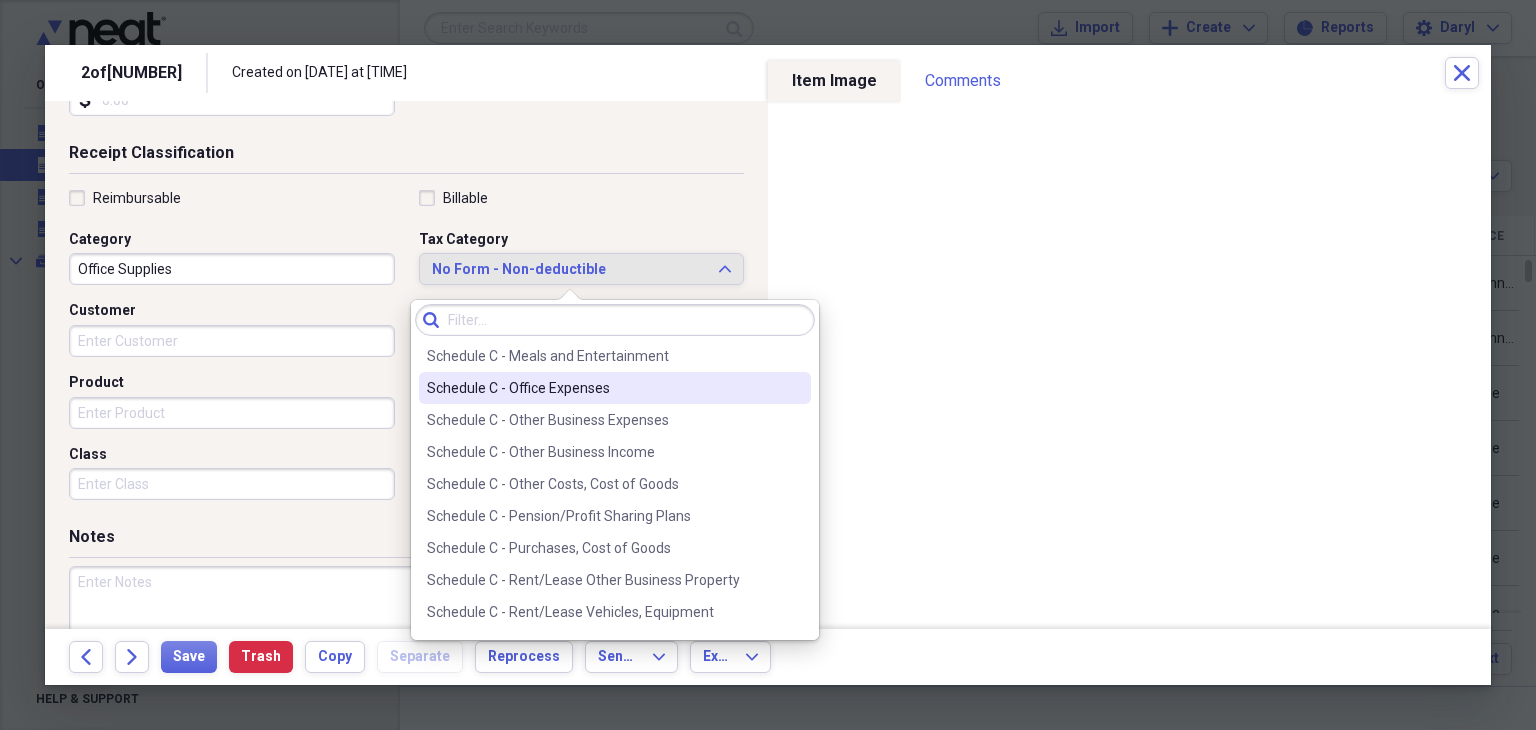 click on "Schedule C - Office Expenses" at bounding box center (615, 388) 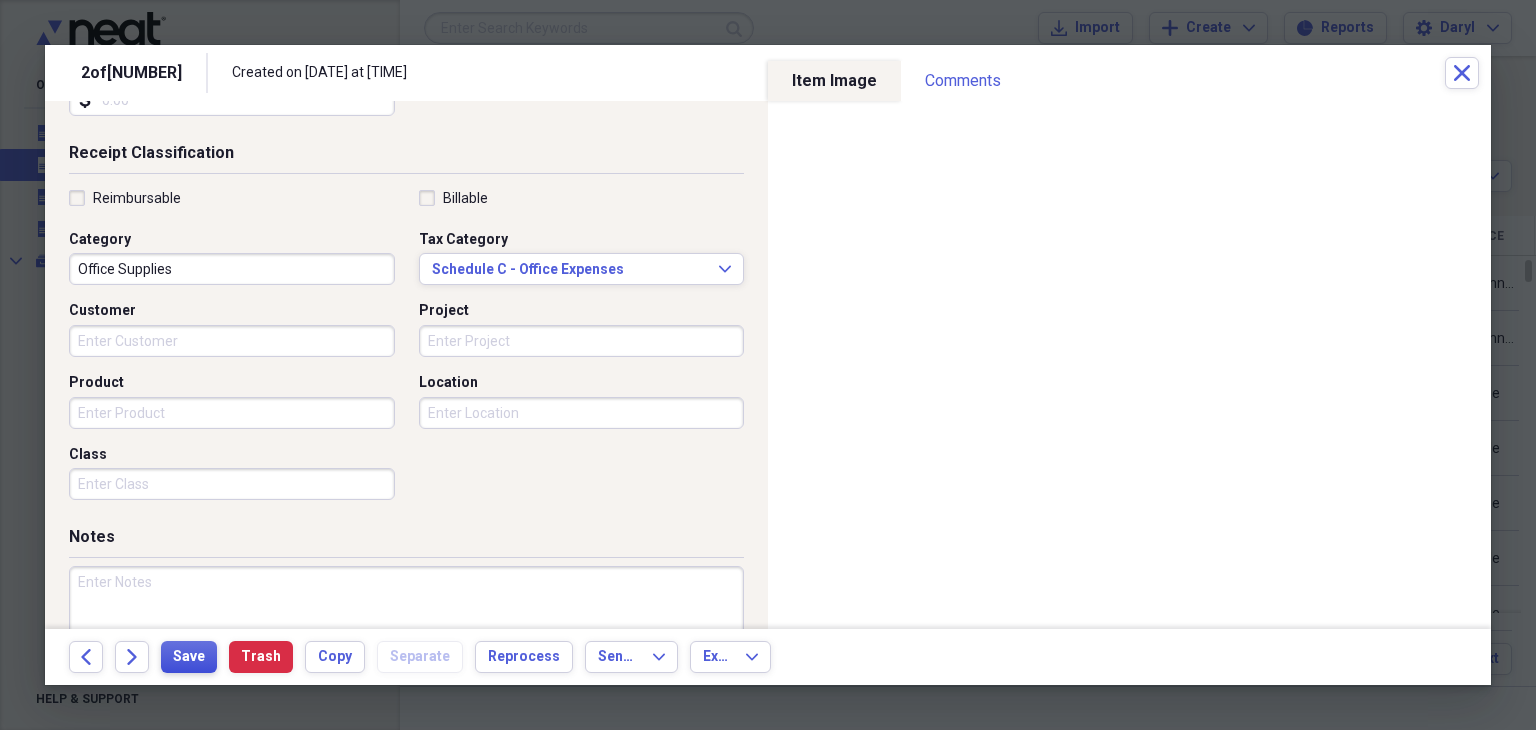 click on "Save" at bounding box center (189, 657) 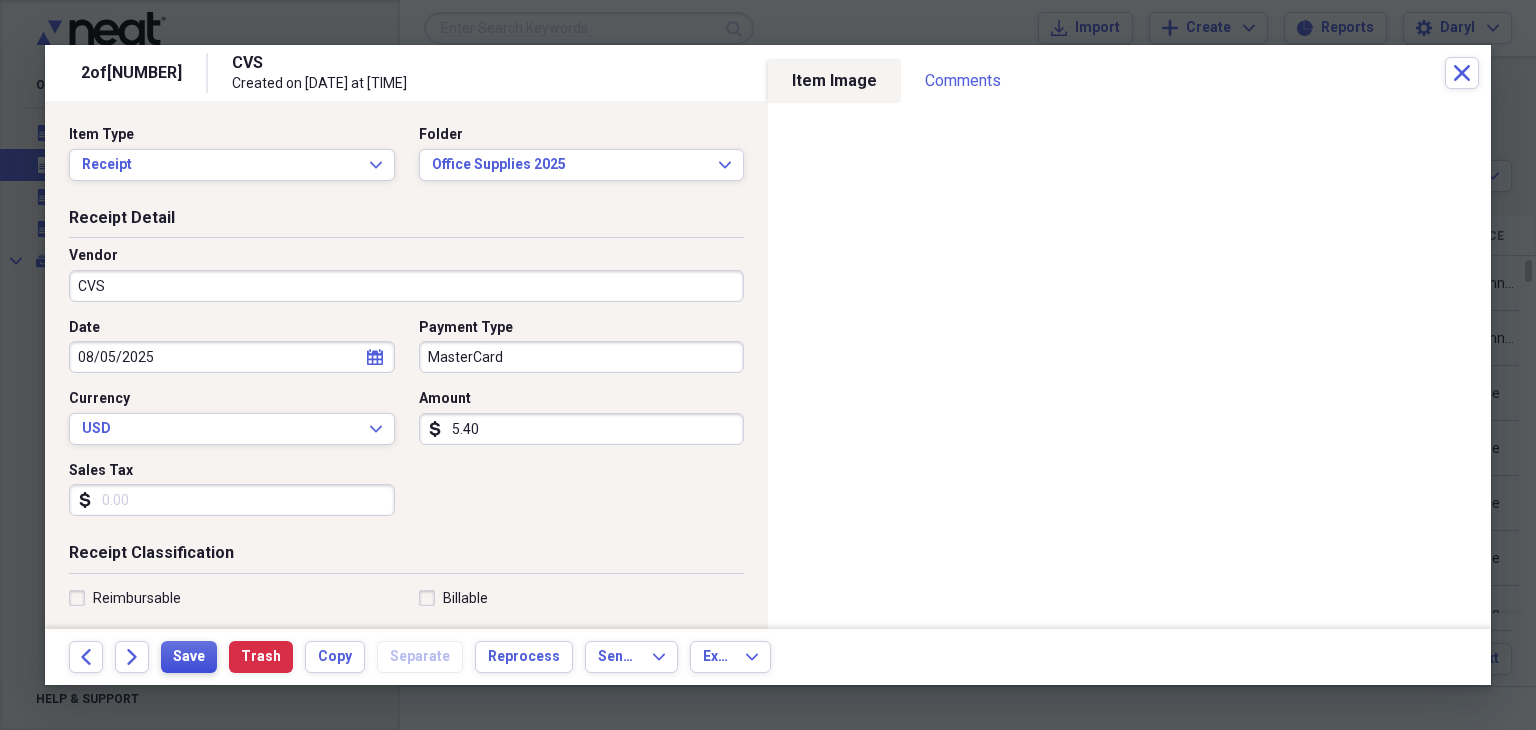 scroll, scrollTop: 0, scrollLeft: 0, axis: both 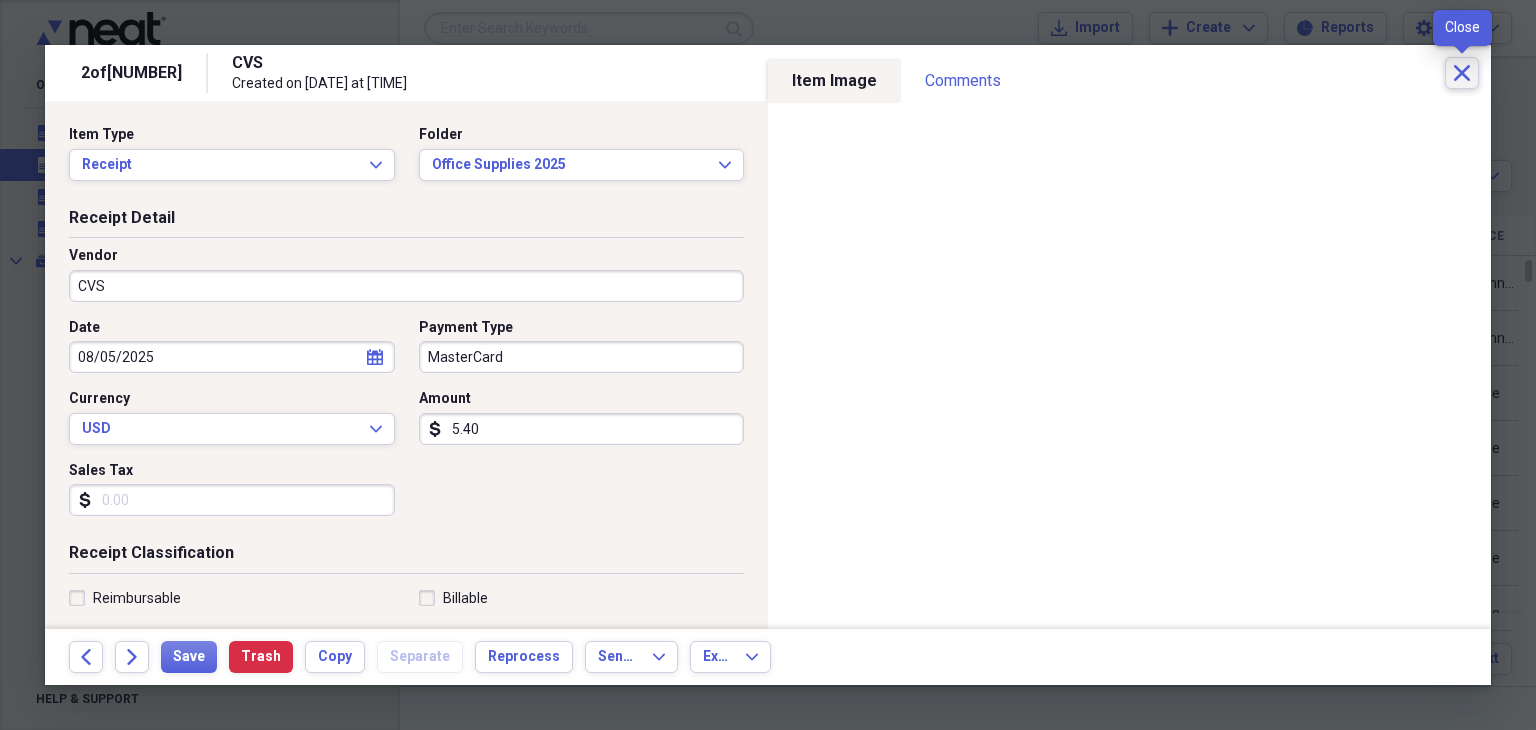 click on "Close" 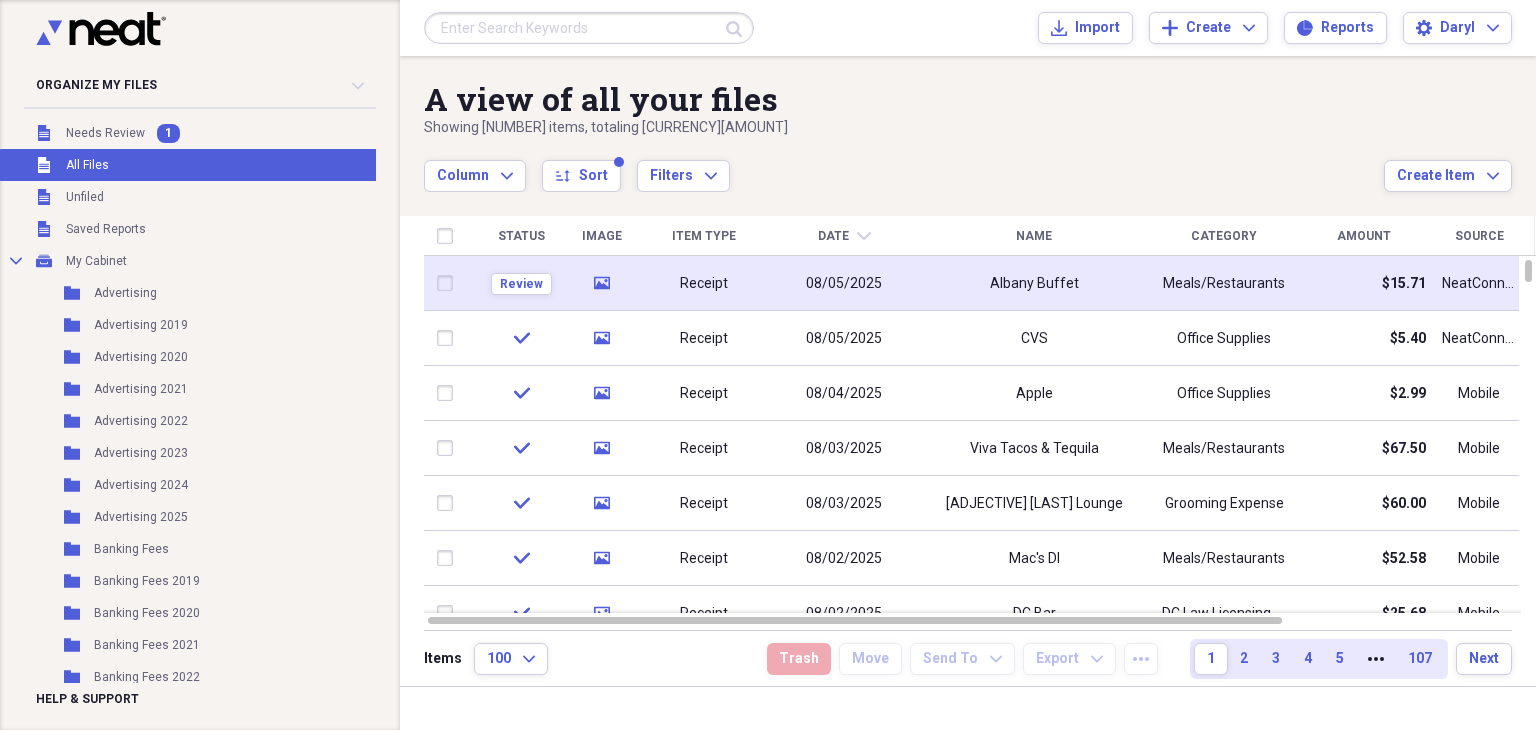 click on "08/05/2025" at bounding box center [844, 283] 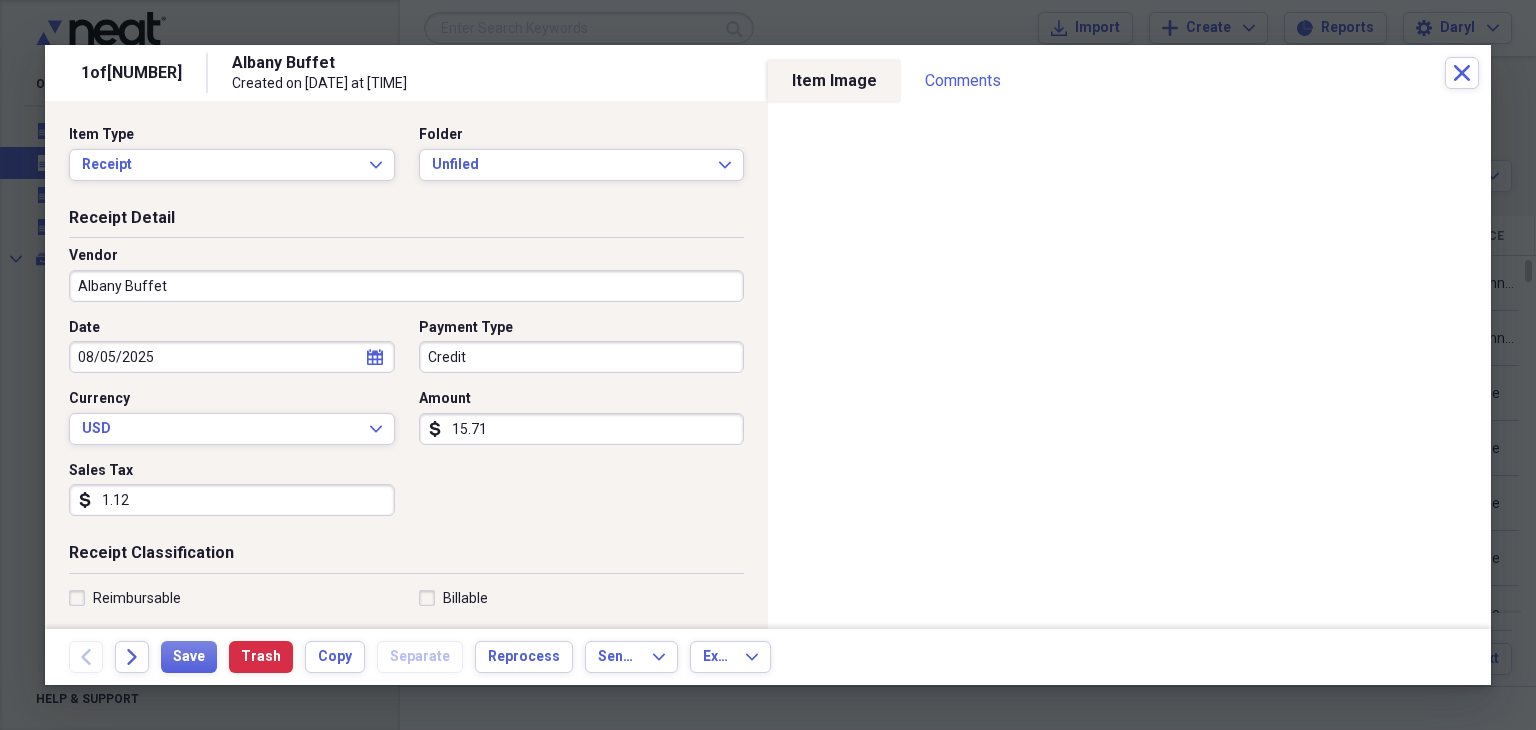 click on "15.71" at bounding box center [582, 429] 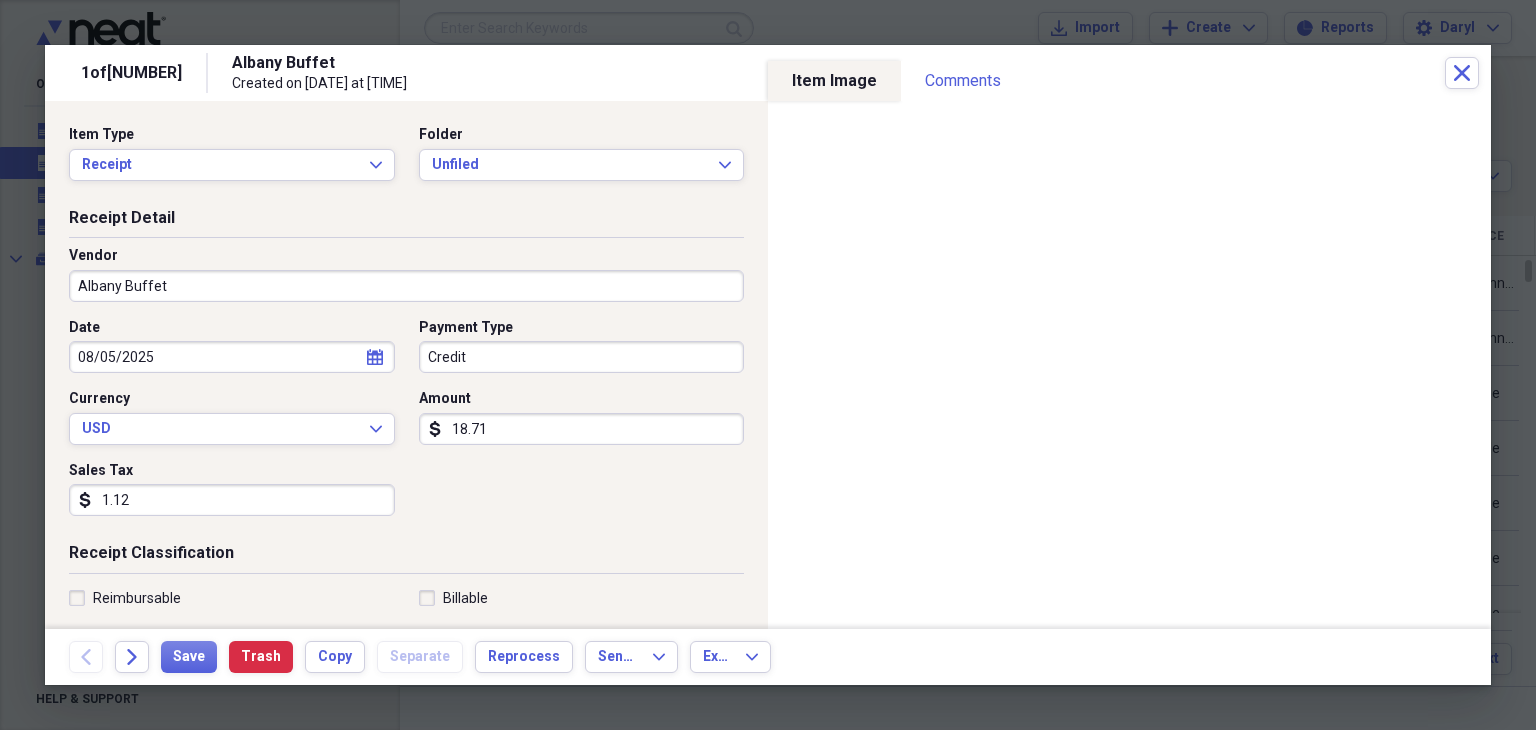 type on "18.71" 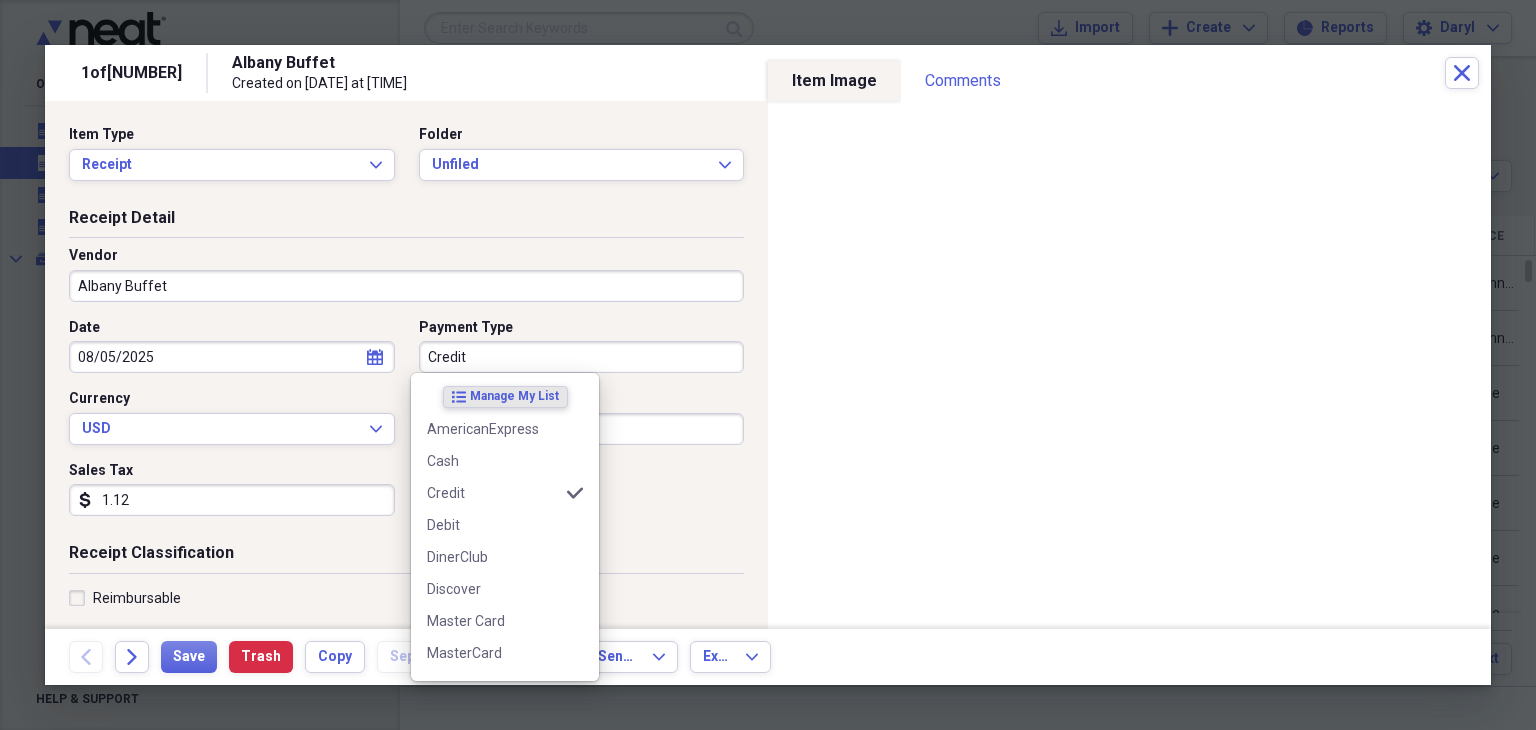 click on "Credit" at bounding box center (582, 357) 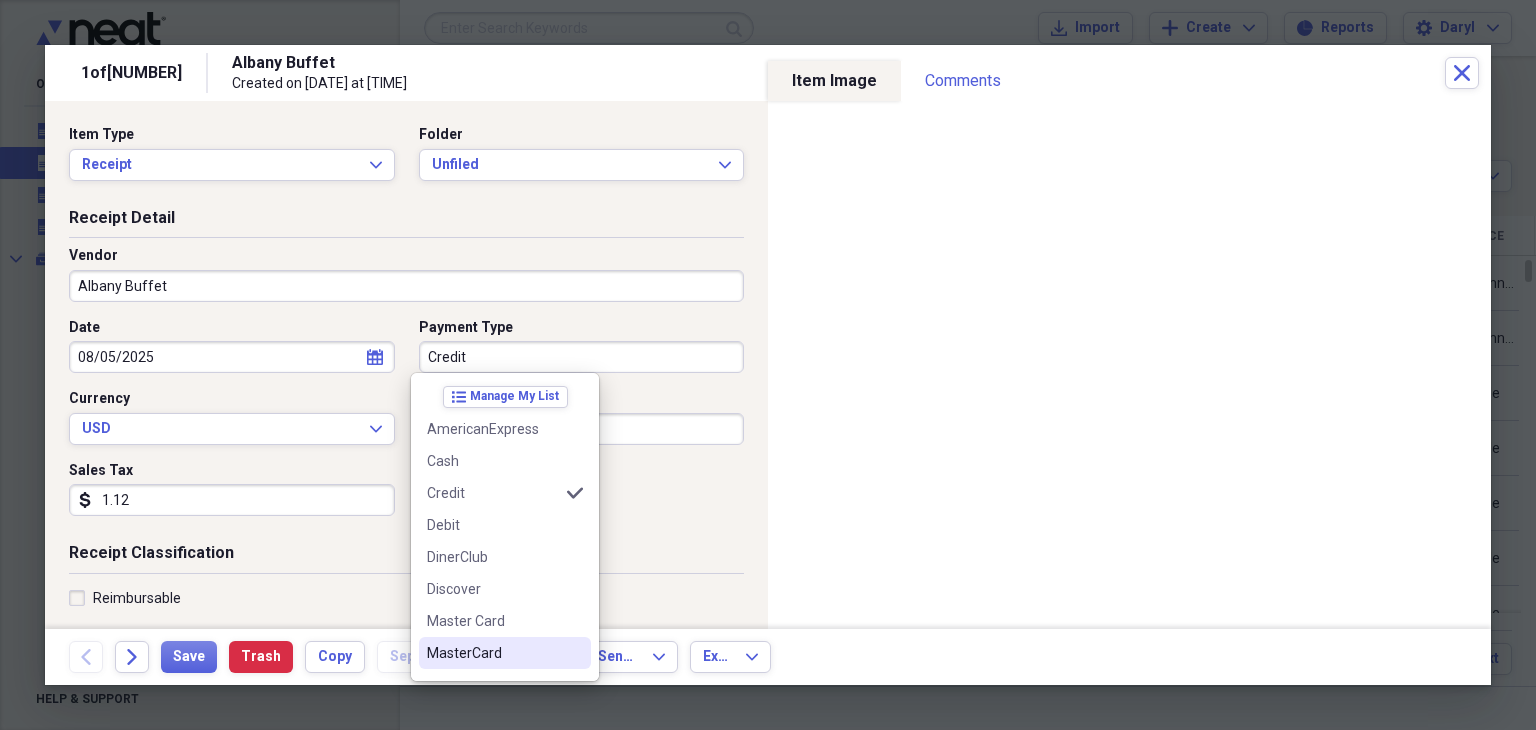 click on "MasterCard" at bounding box center (493, 653) 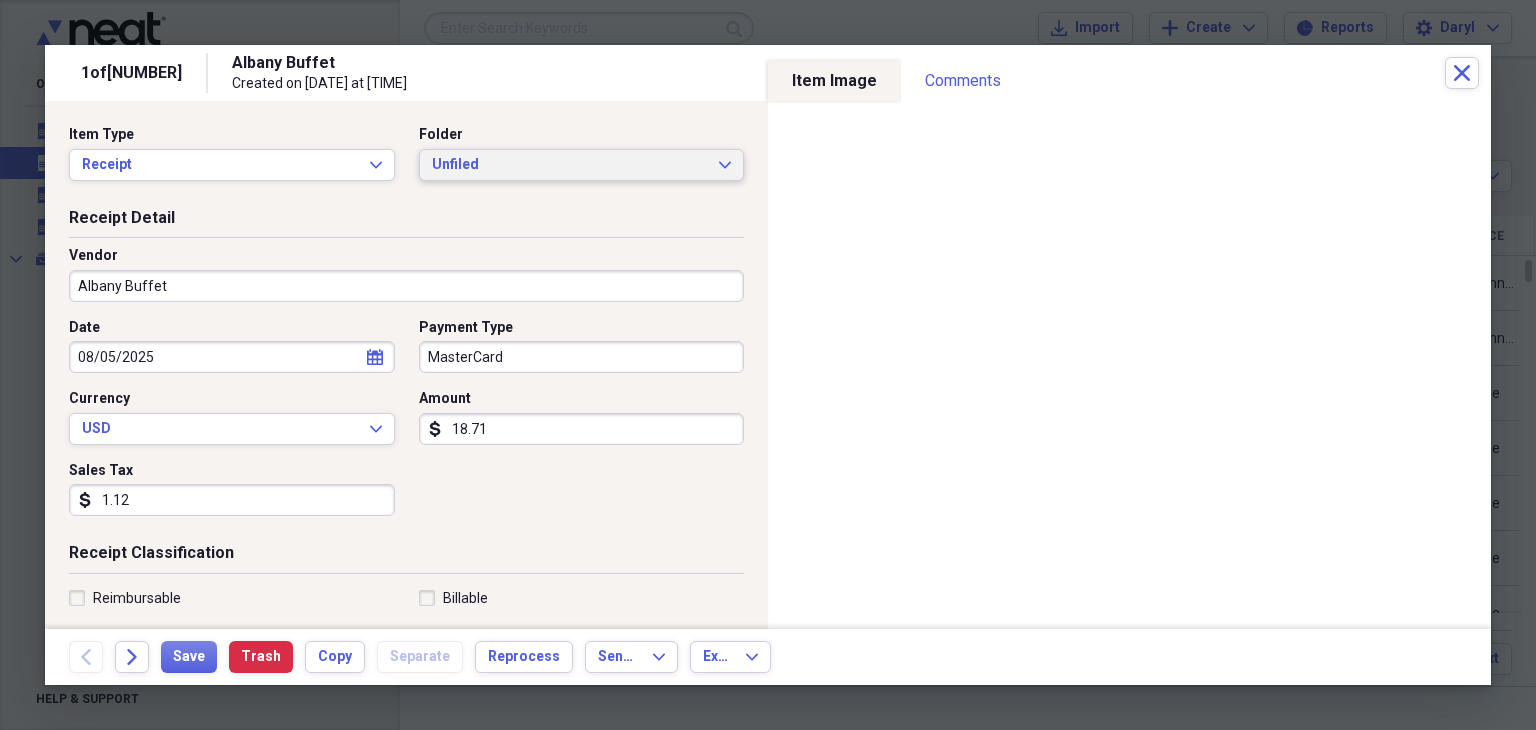 click on "Unfiled" at bounding box center [570, 165] 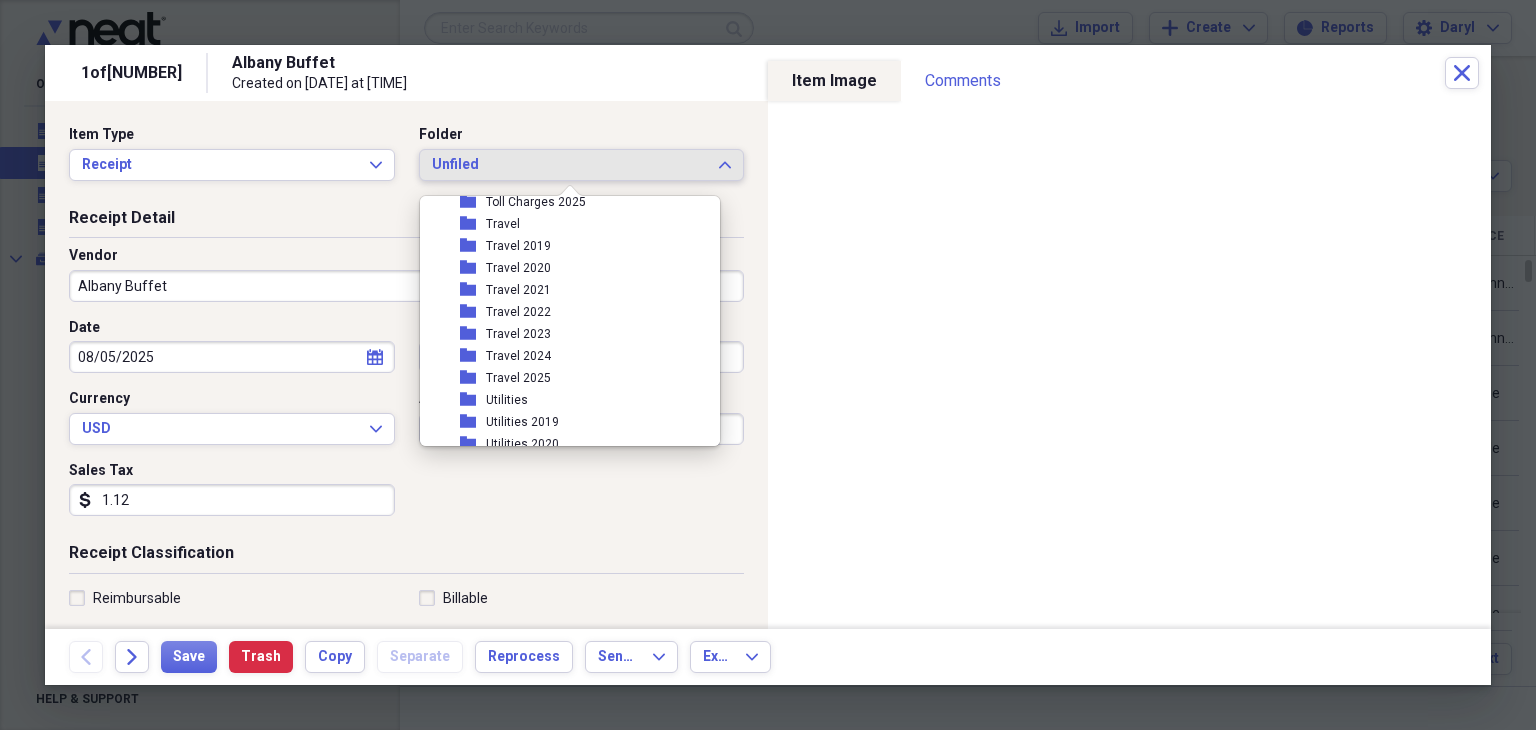 scroll, scrollTop: 6100, scrollLeft: 0, axis: vertical 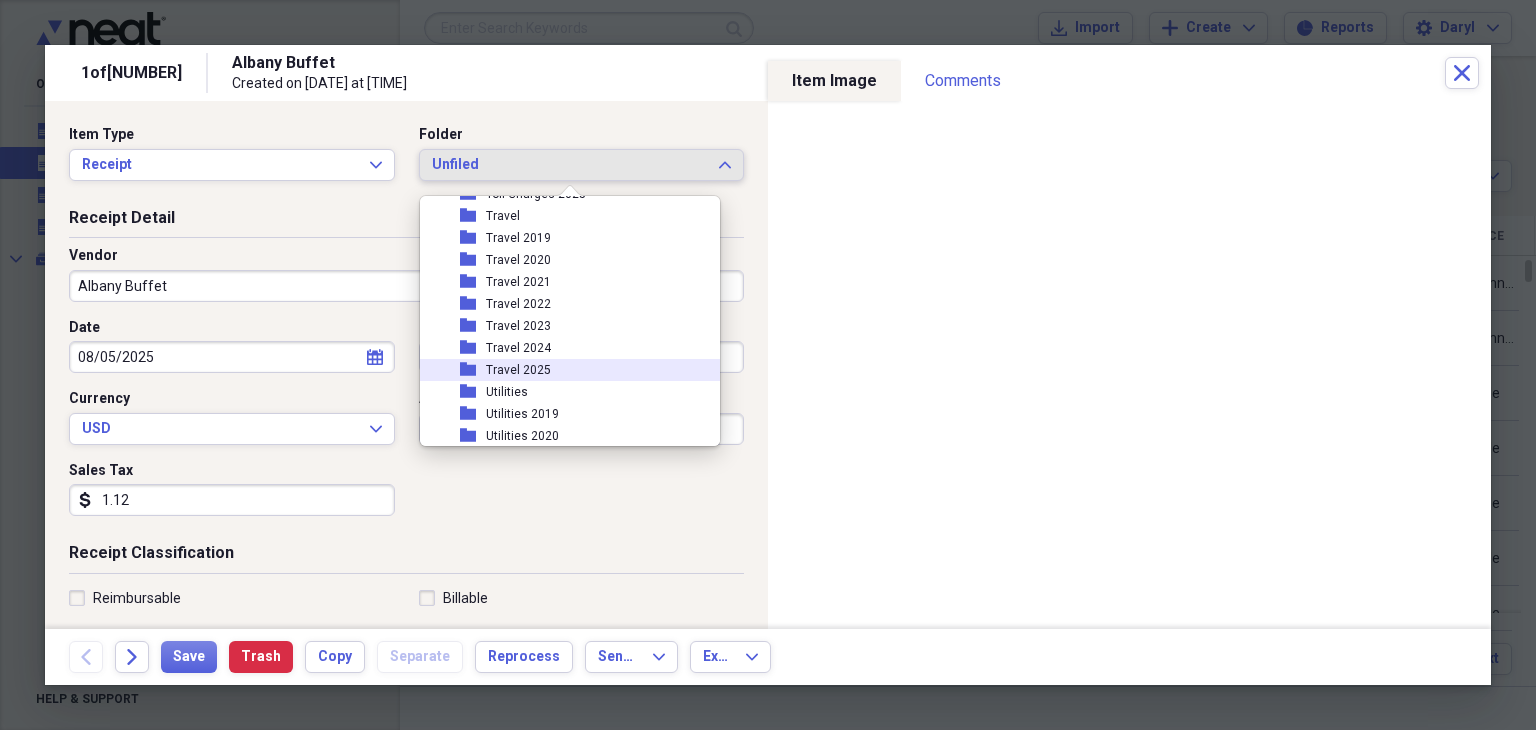 click on "folder Travel [YEAR]" at bounding box center (562, 370) 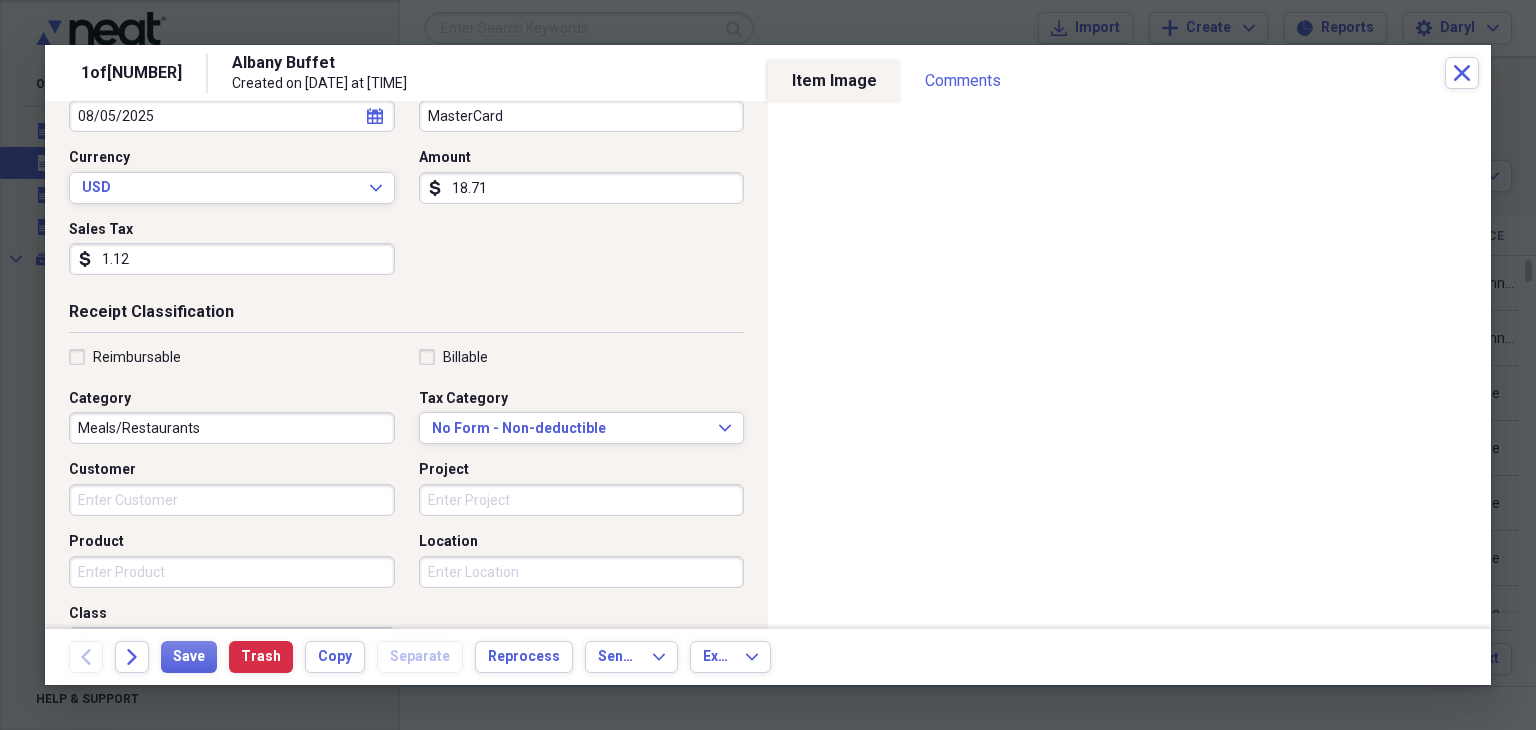 scroll, scrollTop: 300, scrollLeft: 0, axis: vertical 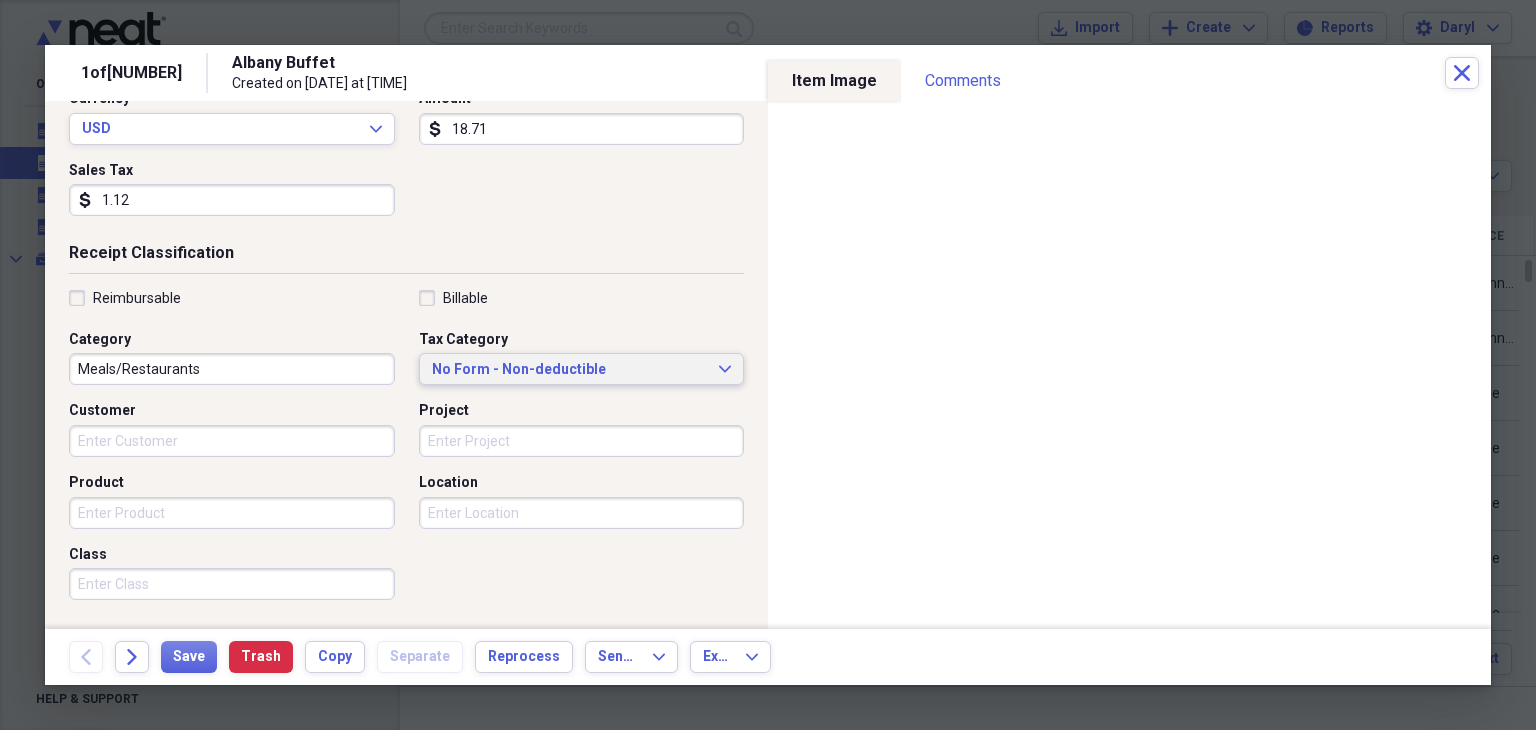 click on "No Form - Non-deductible" at bounding box center [570, 370] 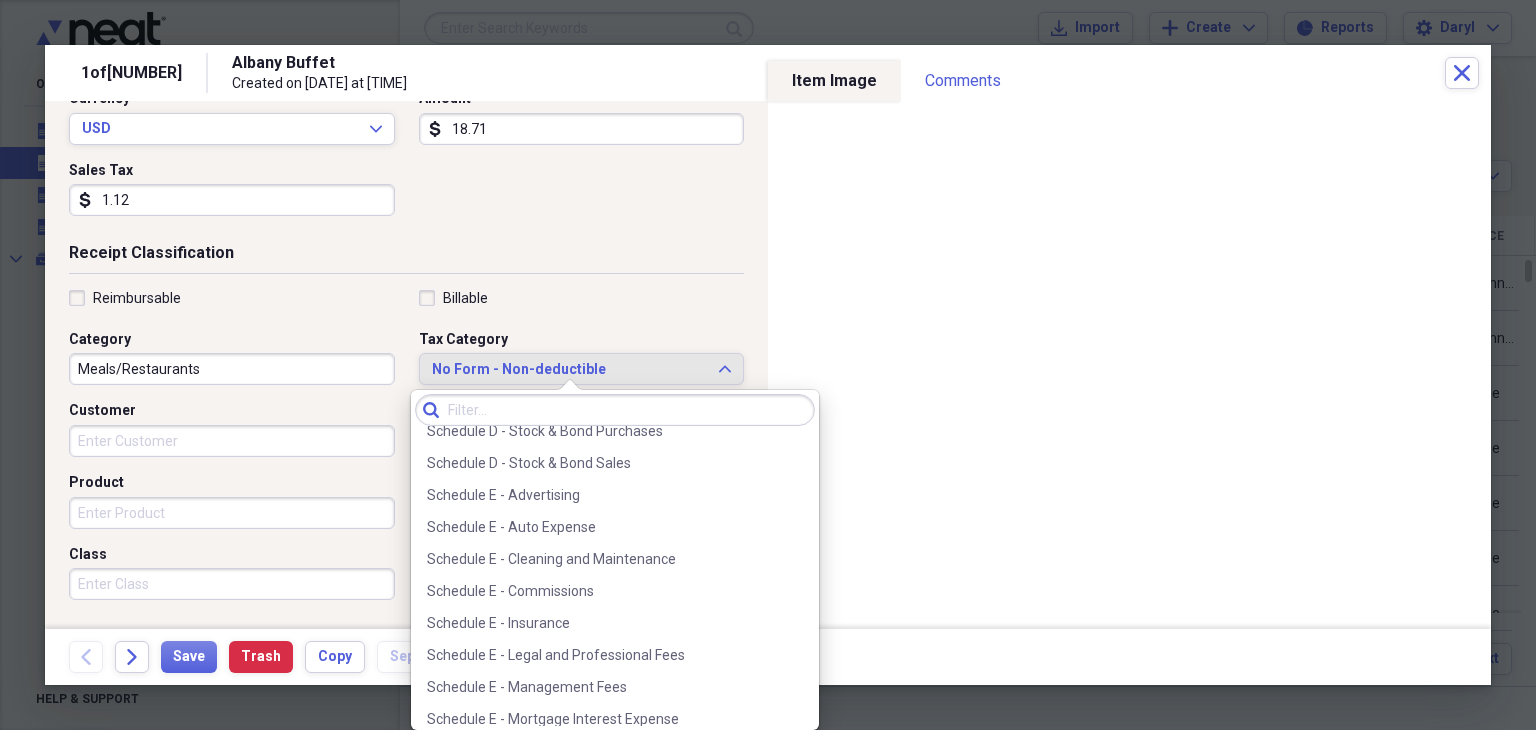 scroll, scrollTop: 4300, scrollLeft: 0, axis: vertical 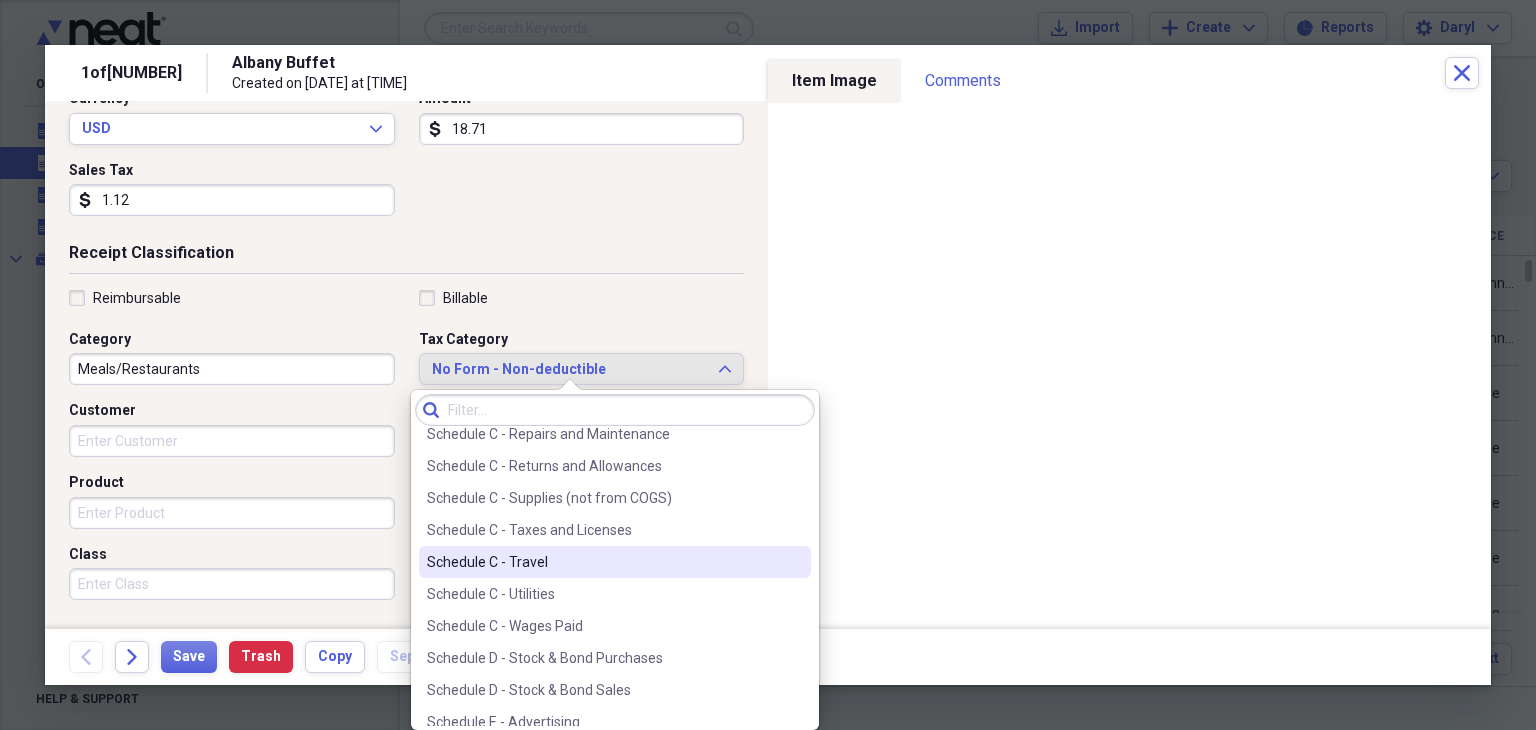 click on "Schedule C - Travel" at bounding box center [603, 562] 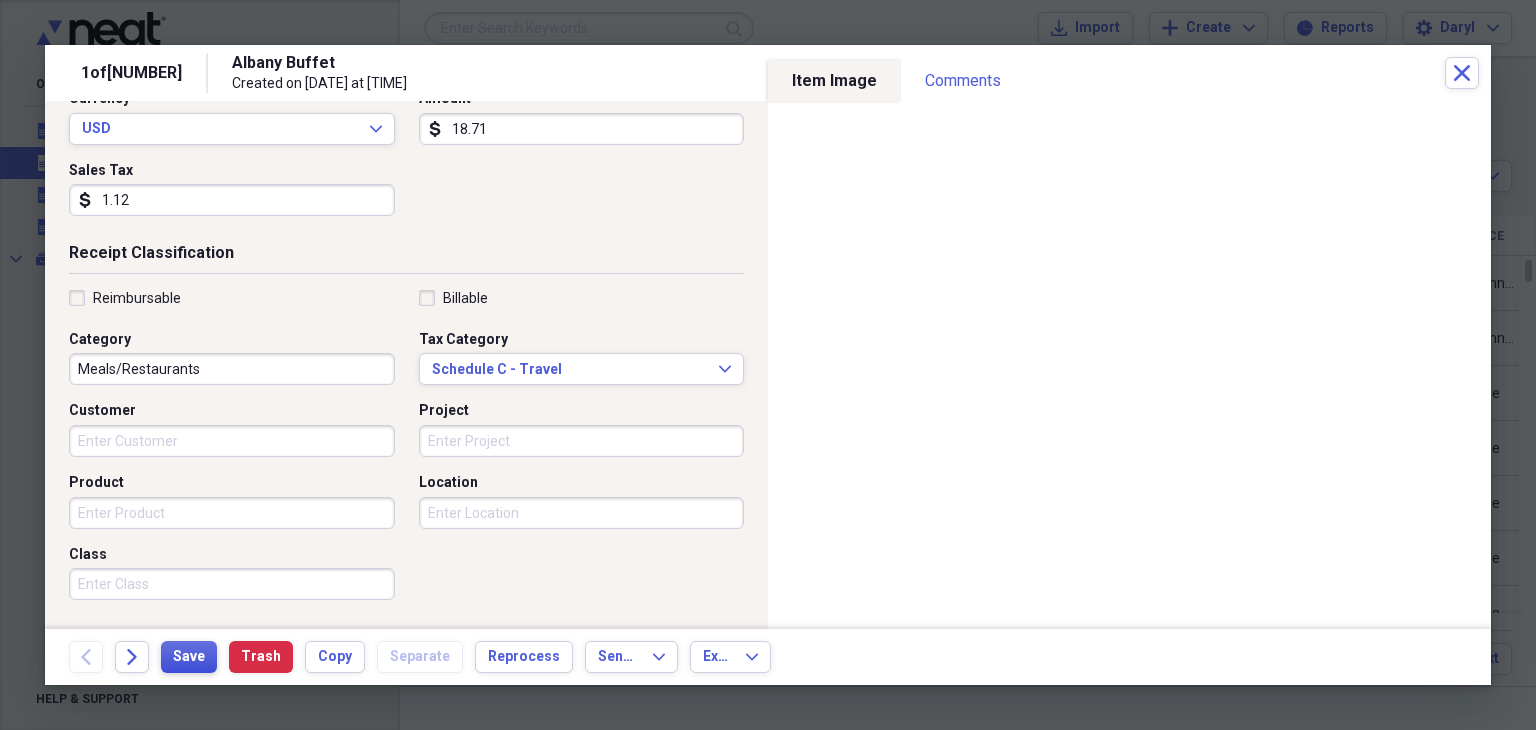 click on "Save" at bounding box center [189, 657] 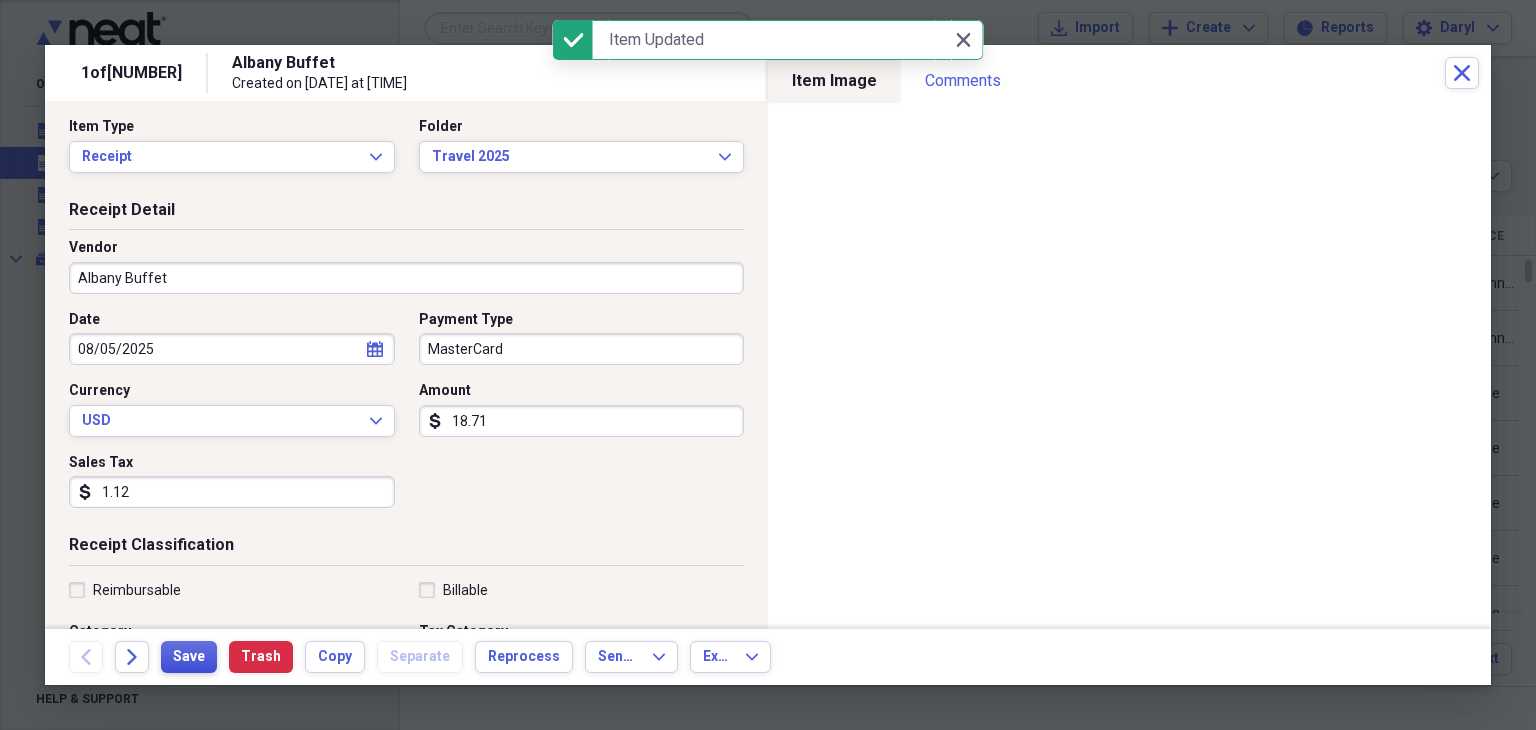 scroll, scrollTop: 0, scrollLeft: 0, axis: both 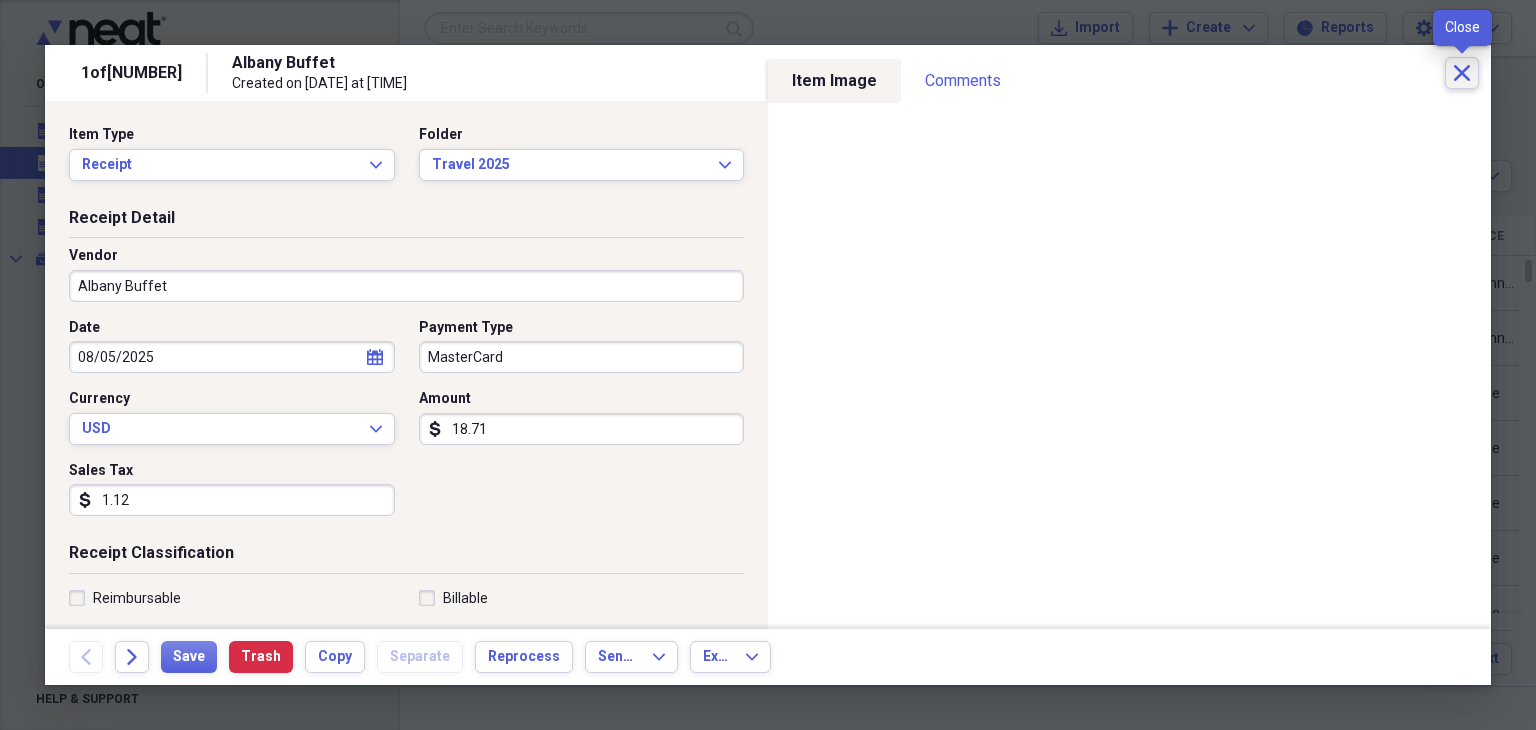 click on "Close" 